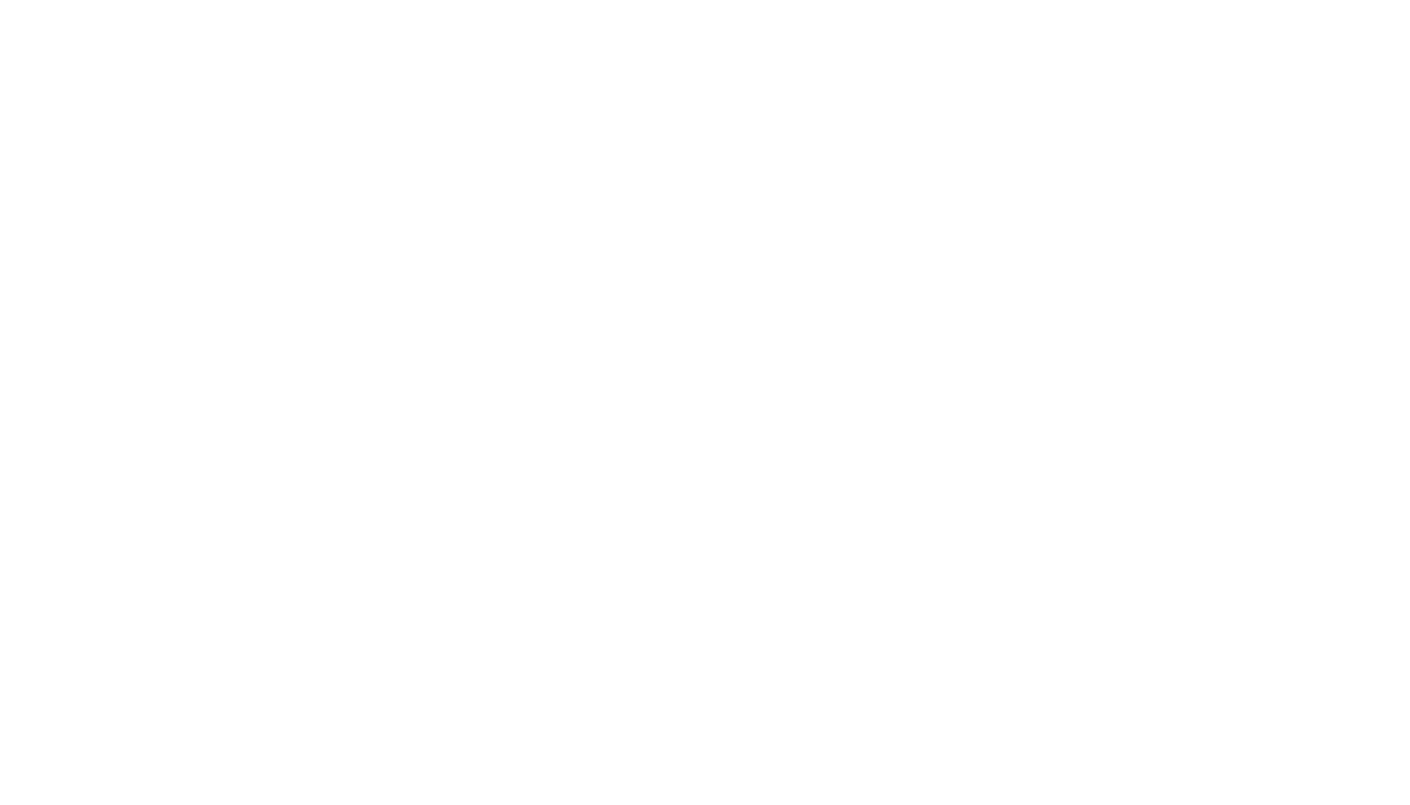 scroll, scrollTop: 0, scrollLeft: 0, axis: both 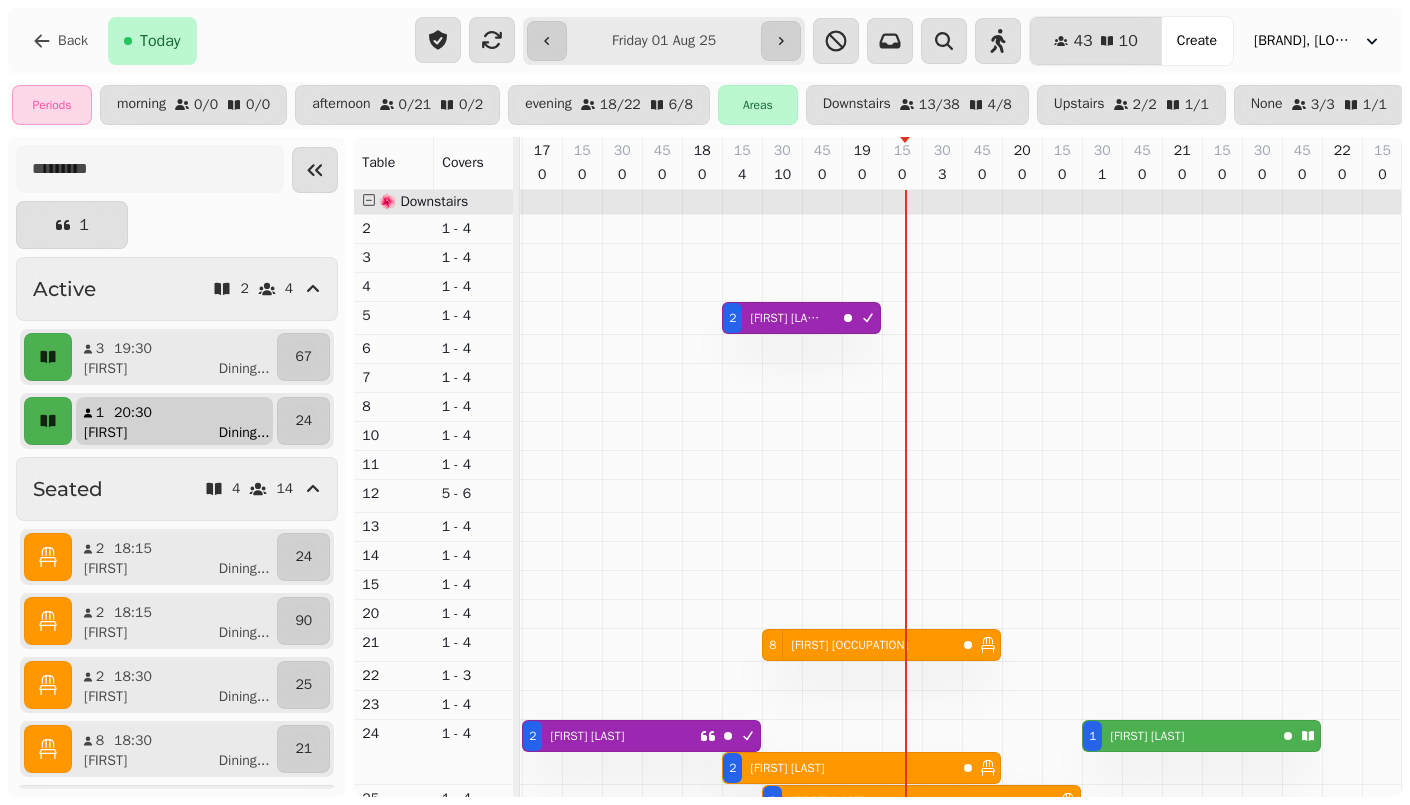 click on "[FIRST] Dining ..." at bounding box center [182, 433] 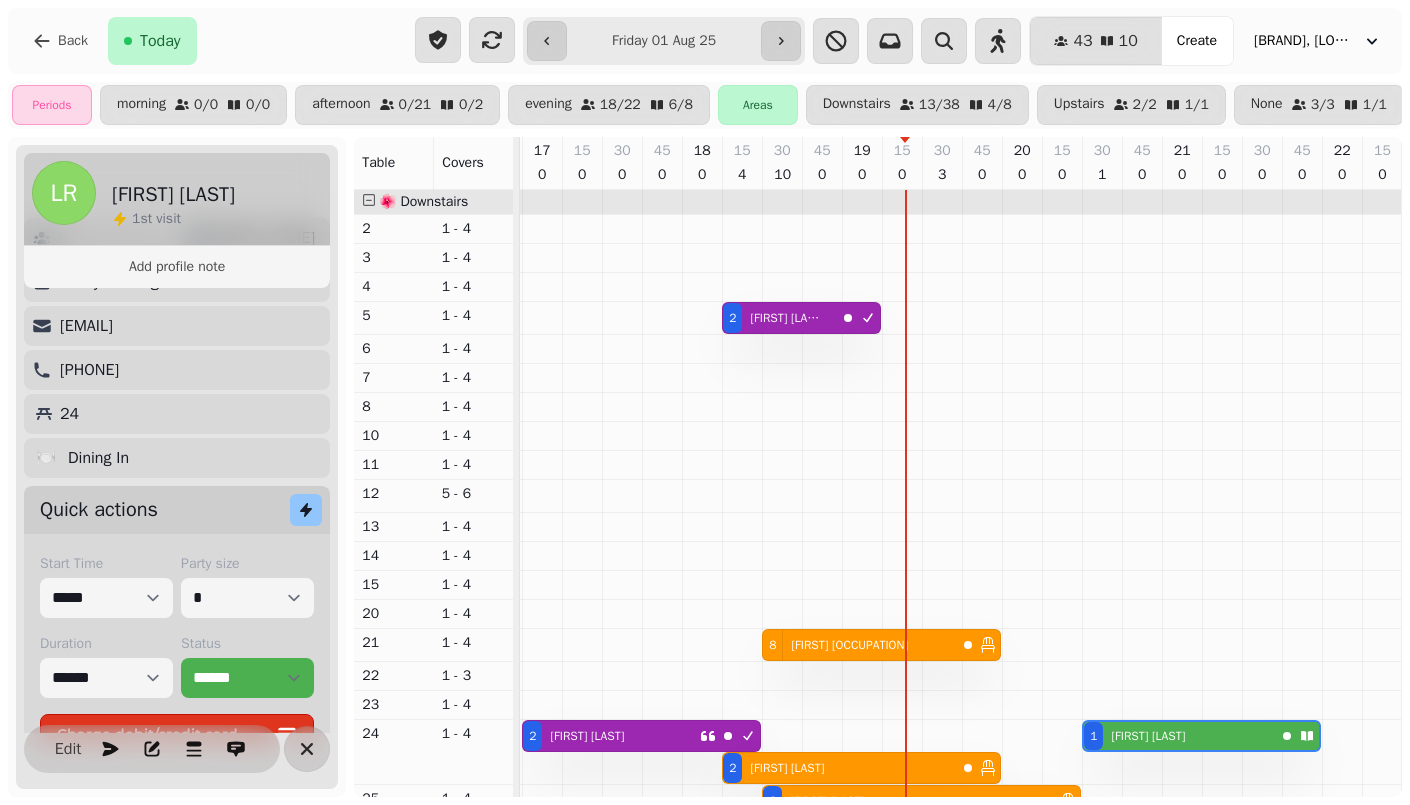 scroll, scrollTop: 128, scrollLeft: 0, axis: vertical 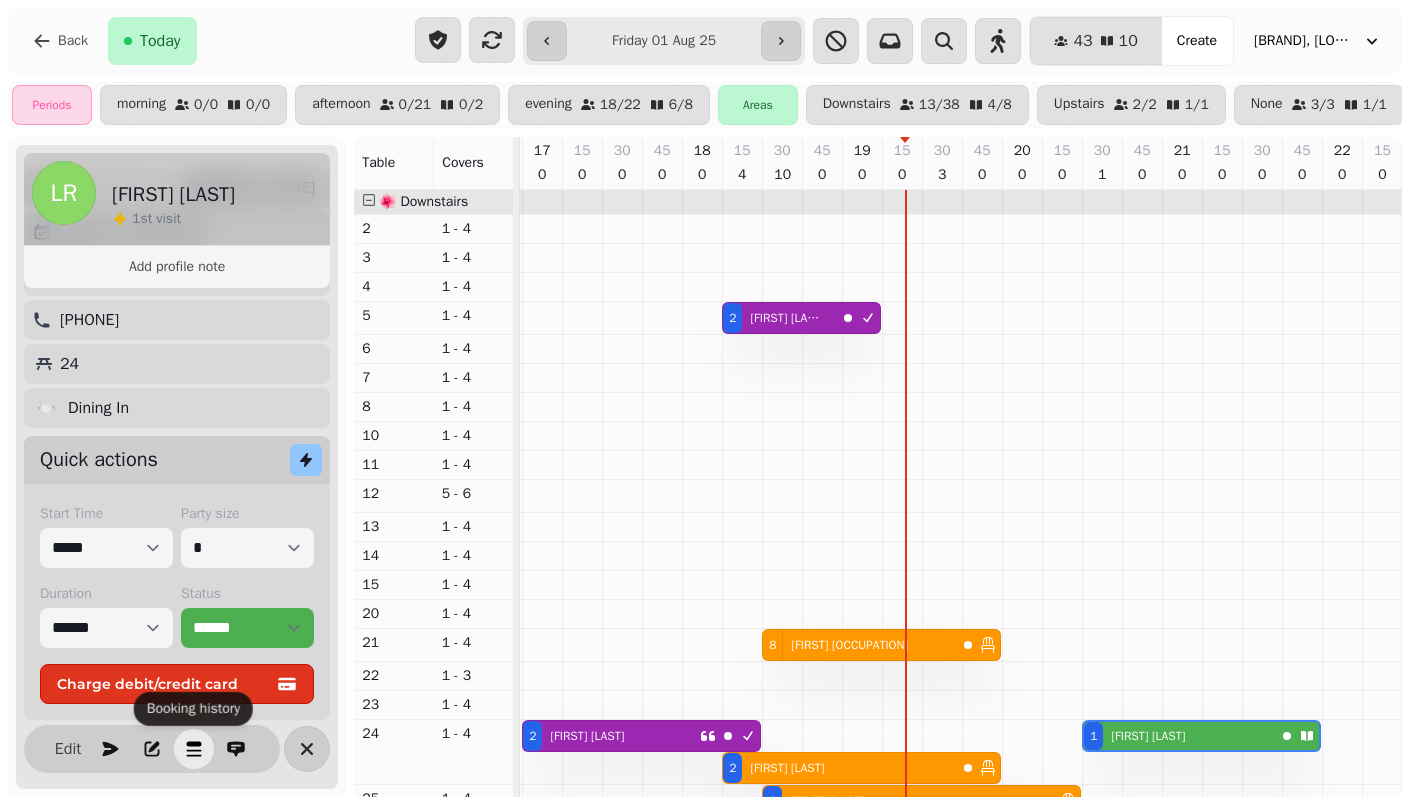click 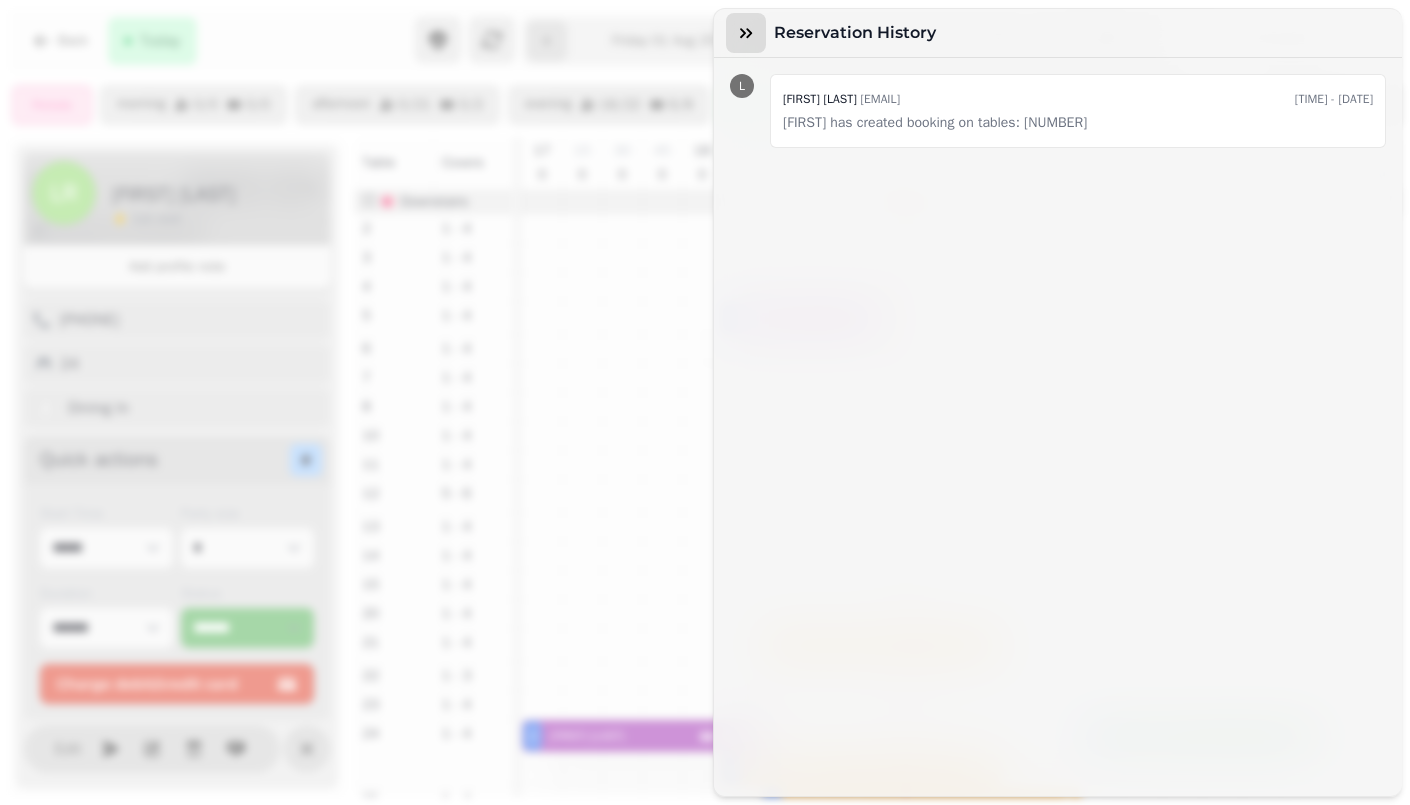 click 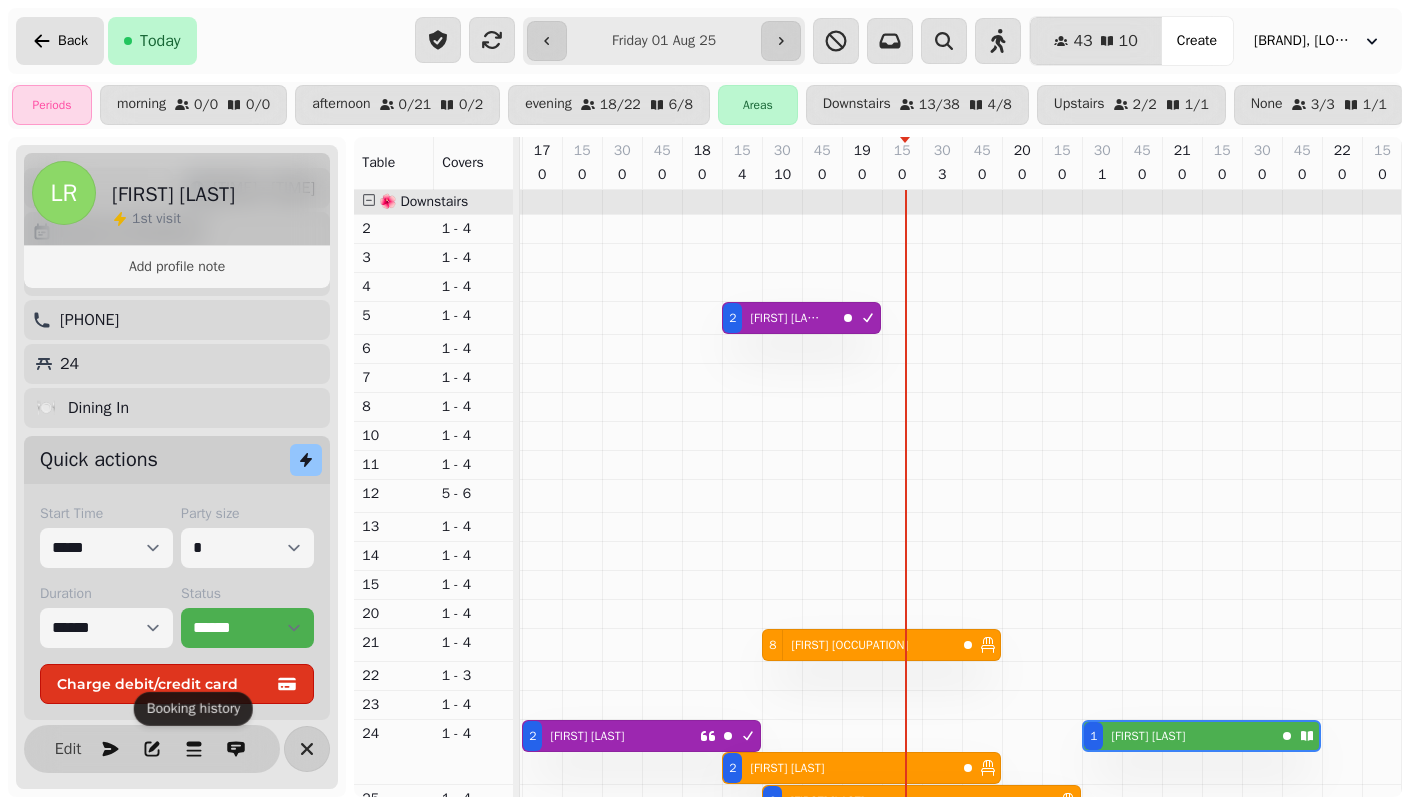 click on "Back" at bounding box center (60, 41) 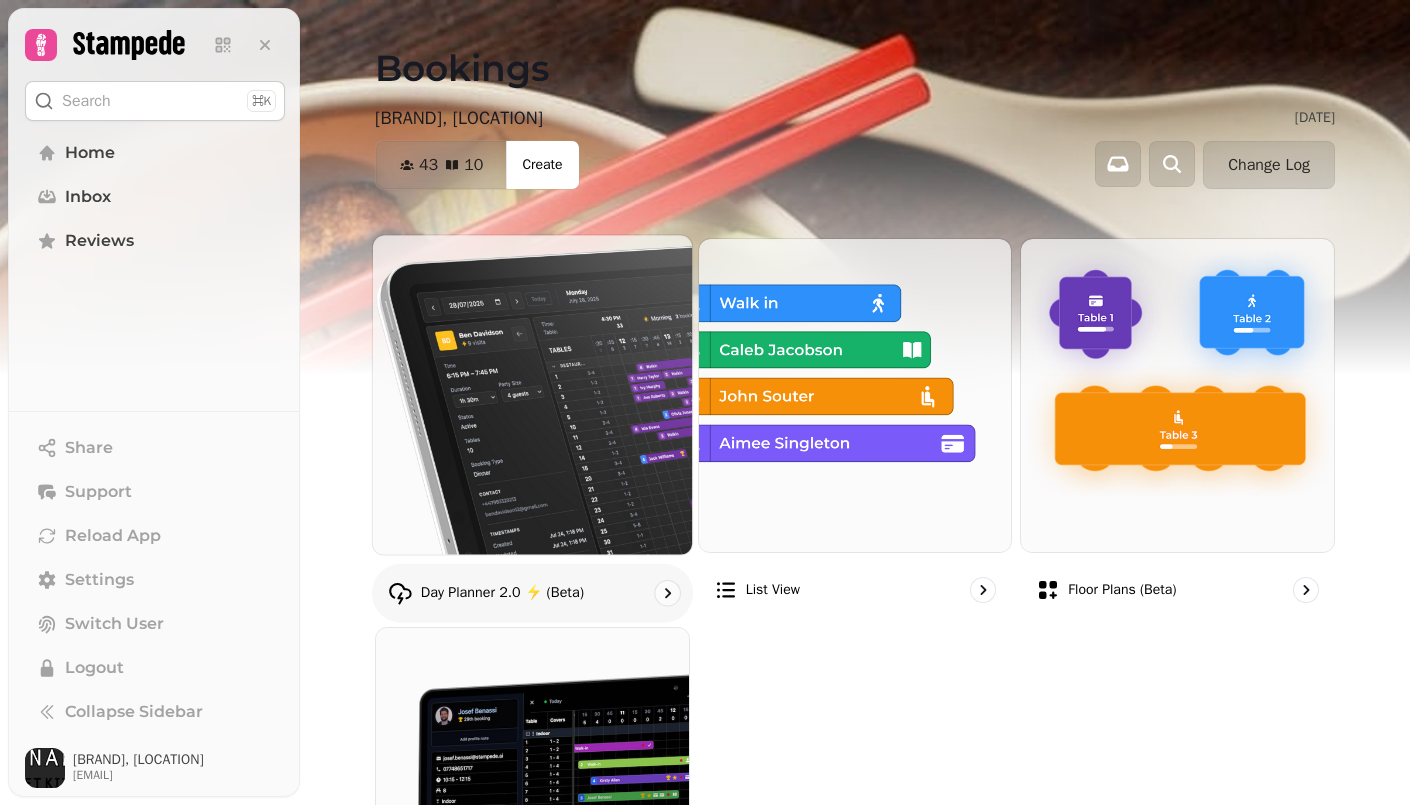 click at bounding box center [532, 394] 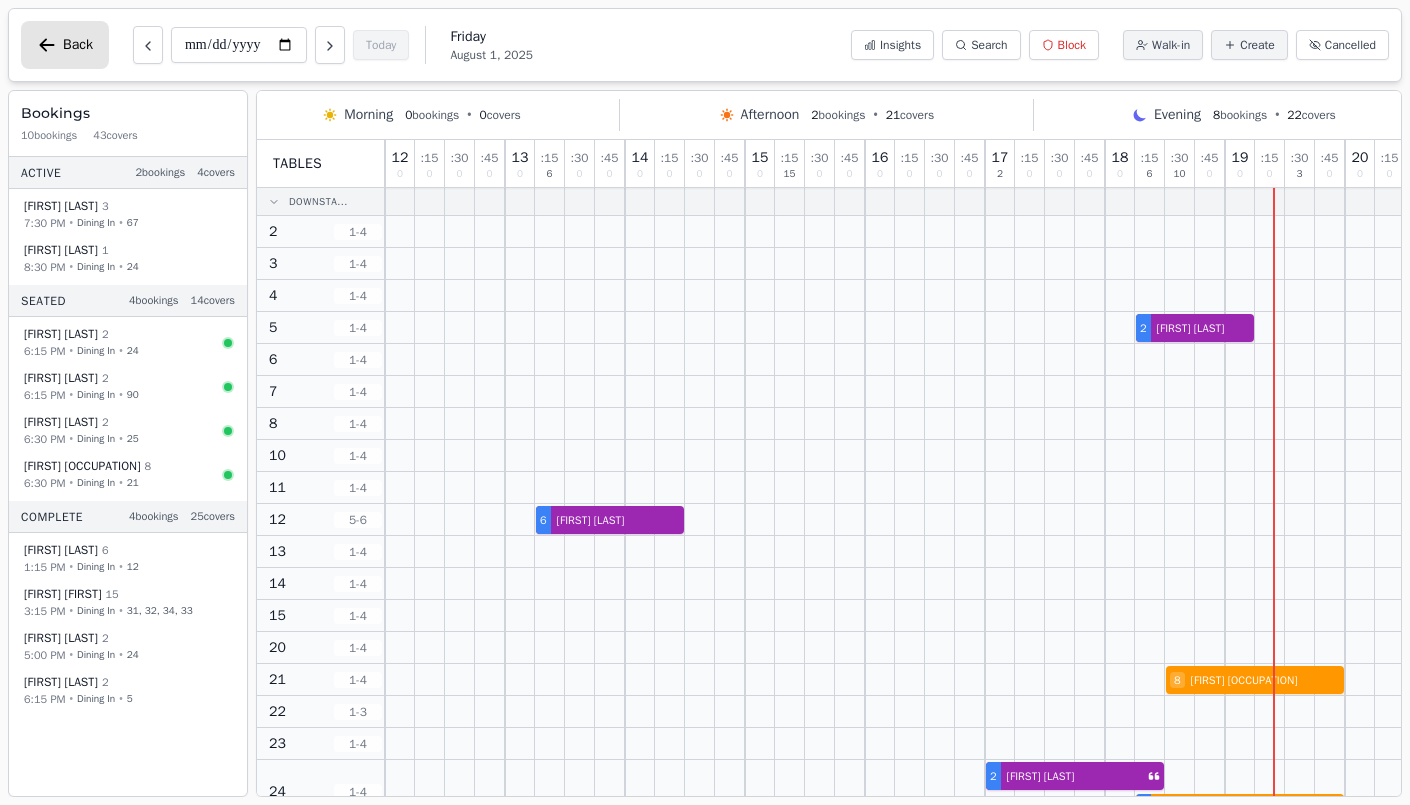 click on "Back" at bounding box center (65, 45) 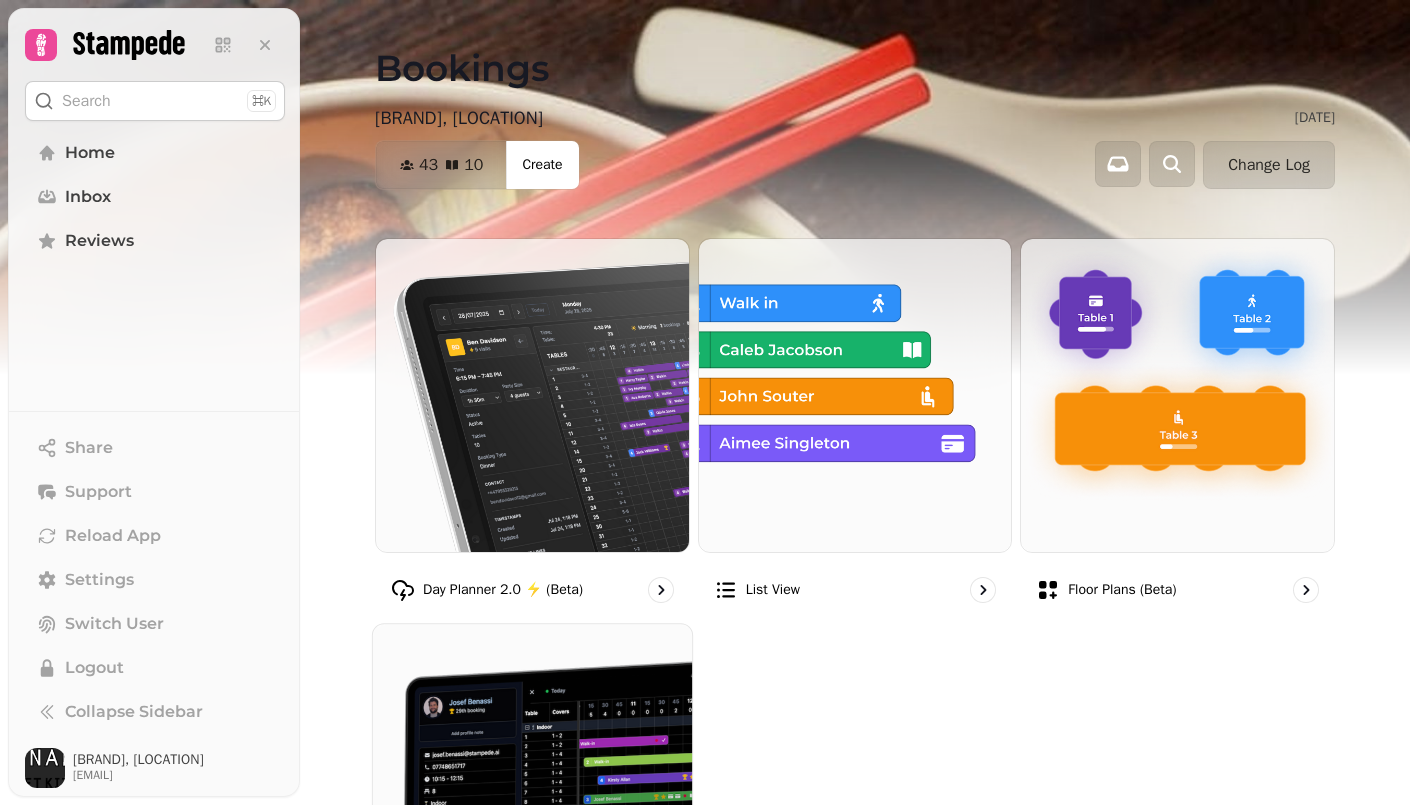 click at bounding box center [532, 783] 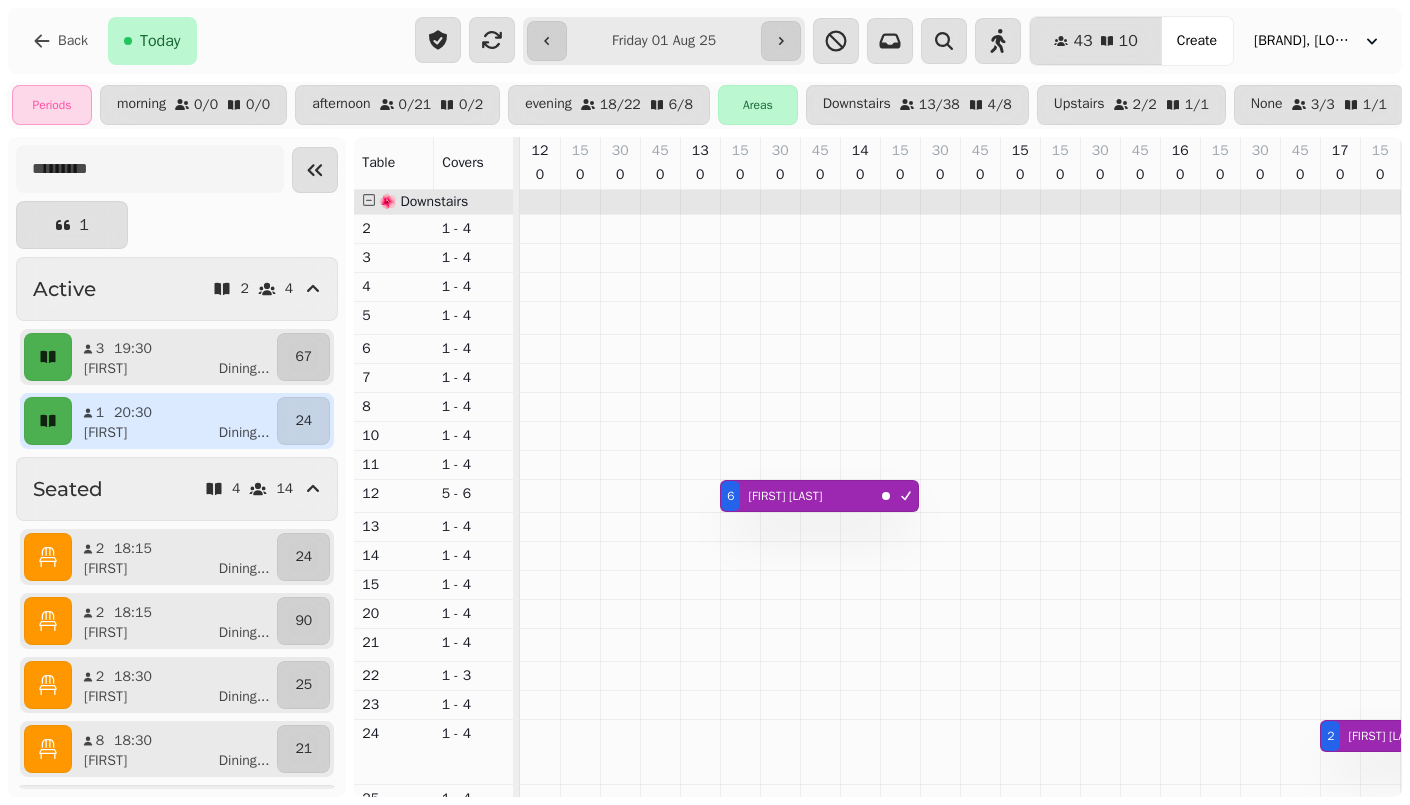 scroll, scrollTop: 0, scrollLeft: 798, axis: horizontal 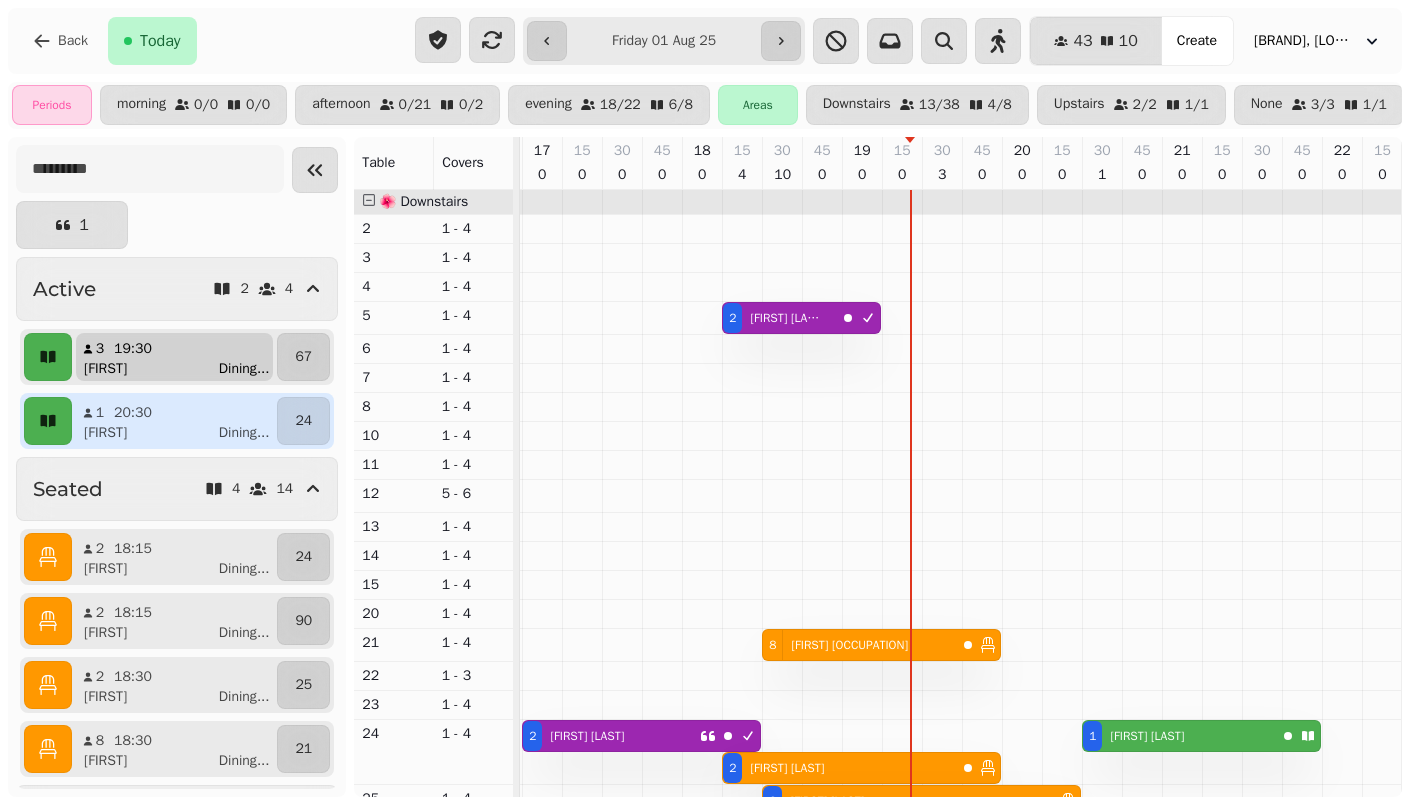 click on "3 19:30 Stephen Dining ..." at bounding box center (174, 357) 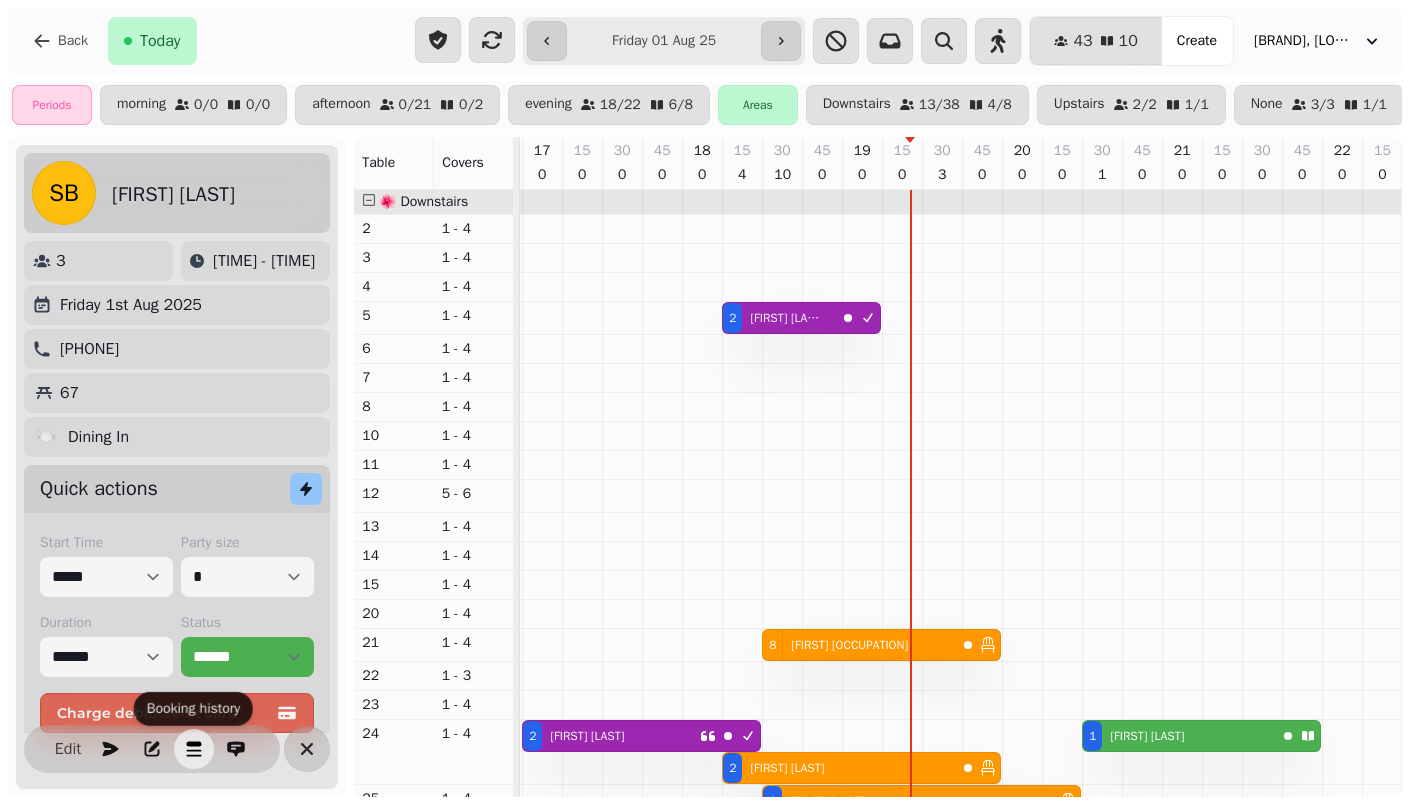 click 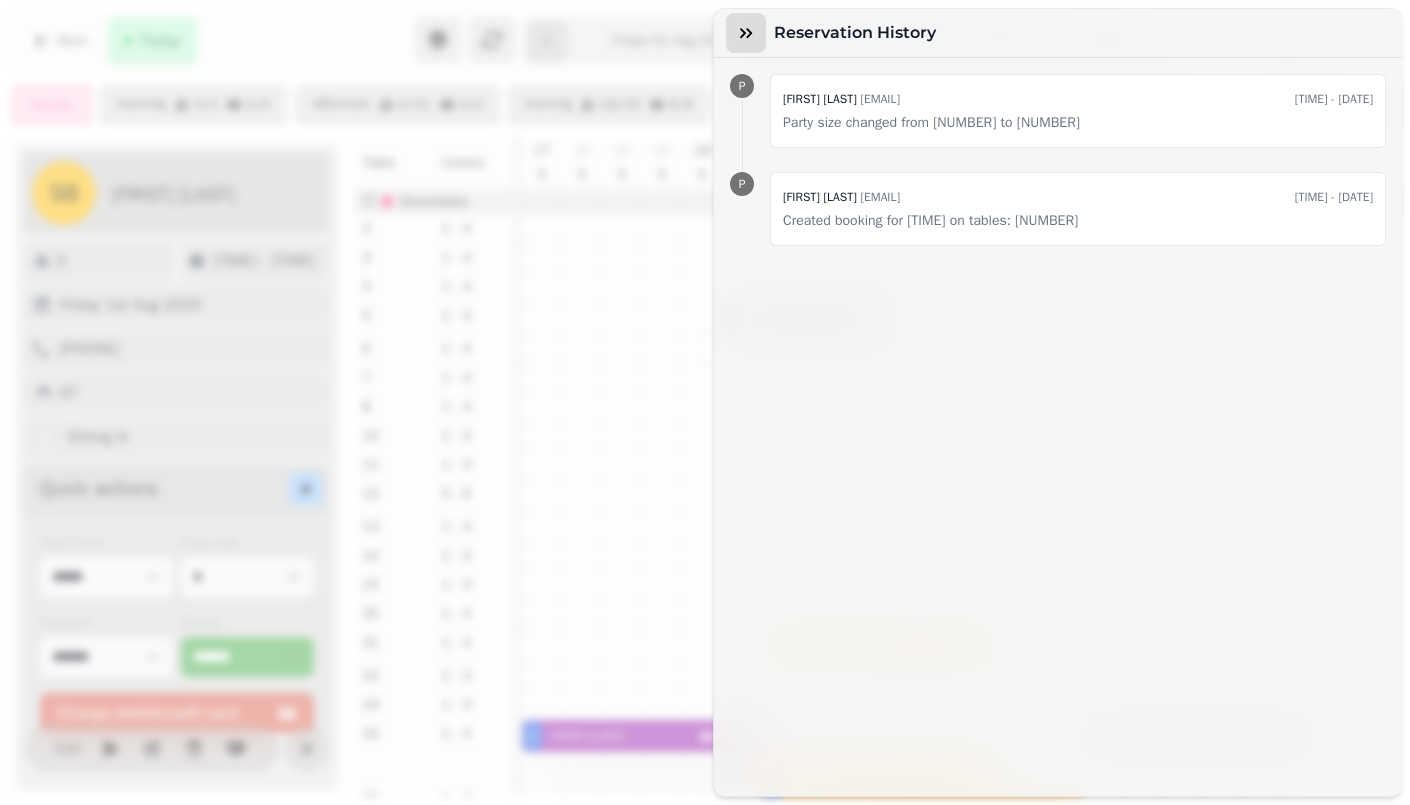 click 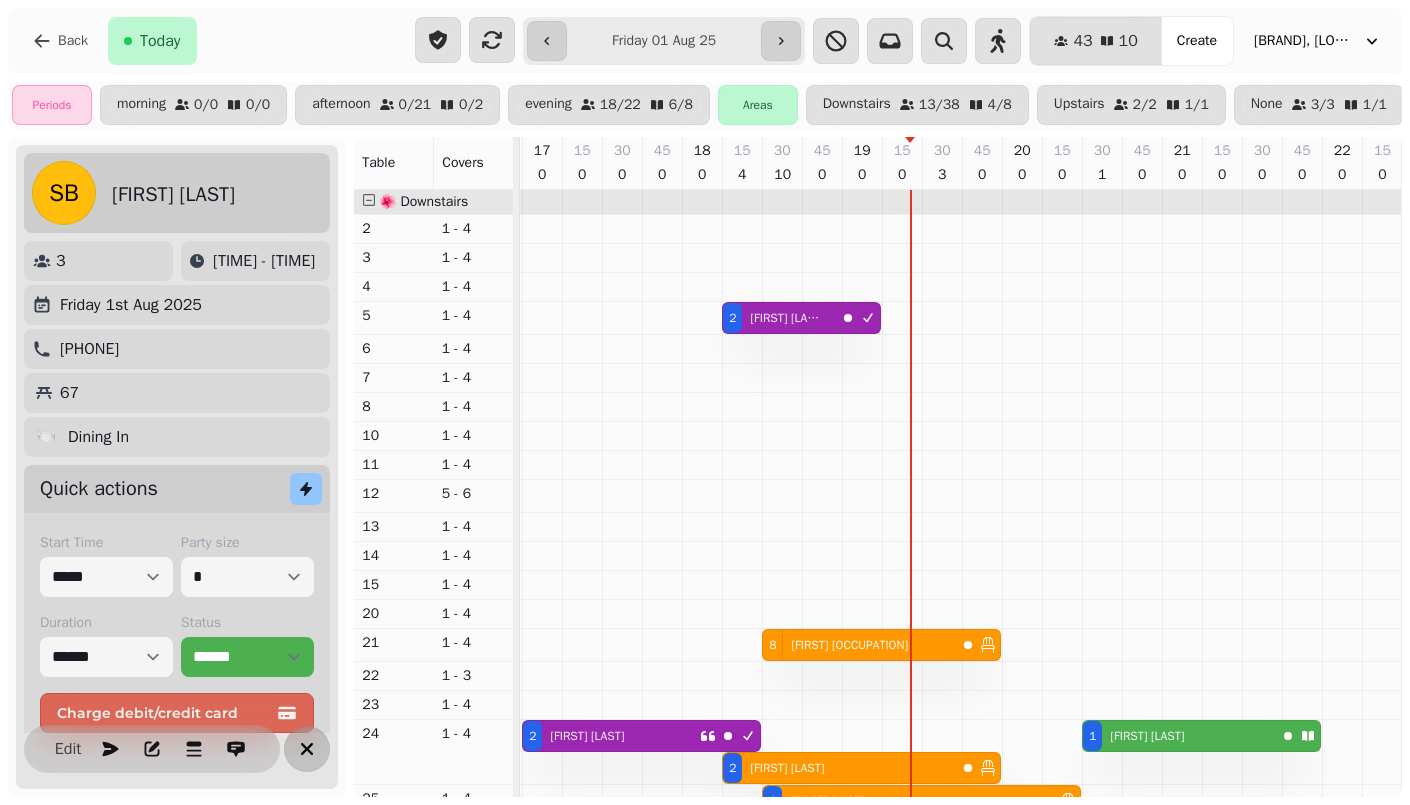 click 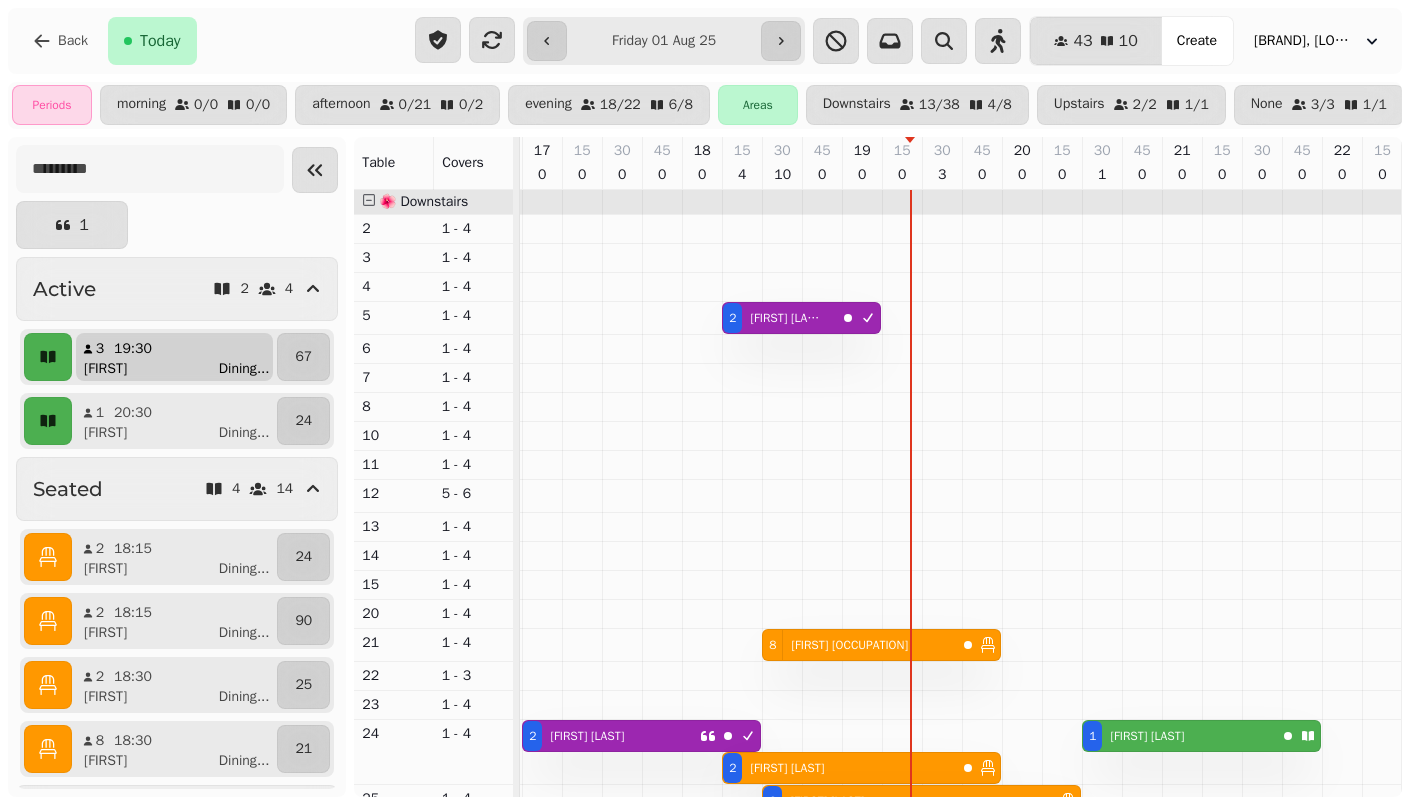 click on "3 19:30 Stephen Dining ..." at bounding box center (174, 357) 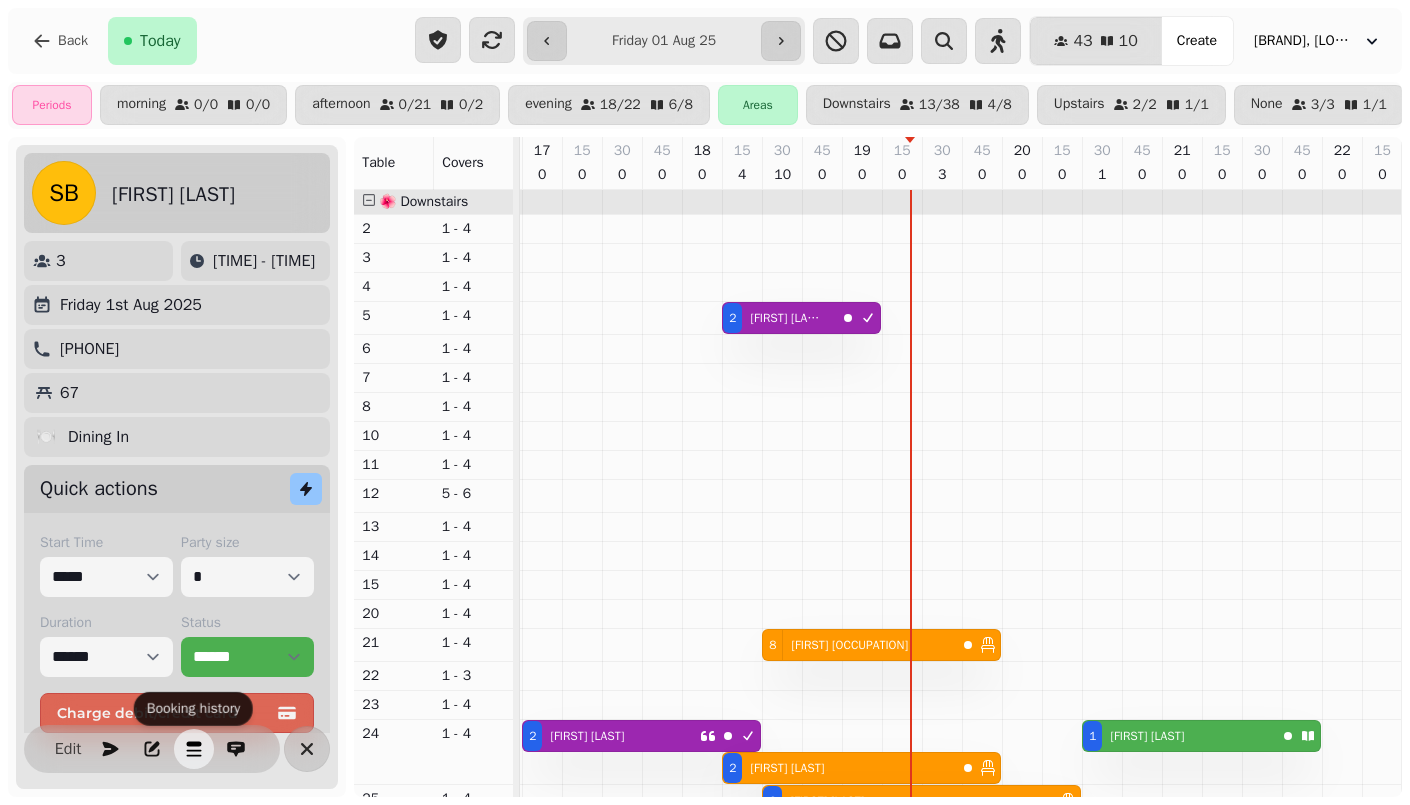 click 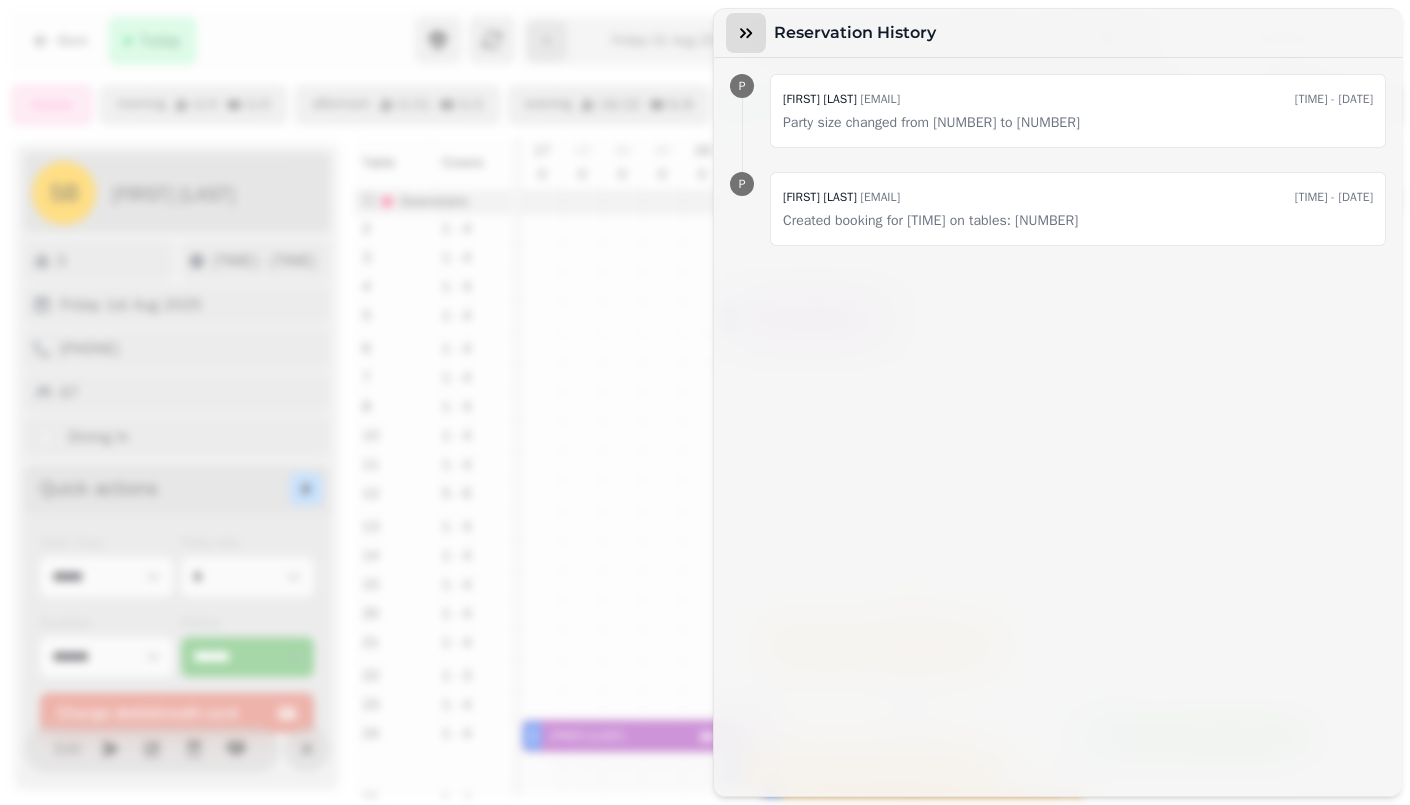 click 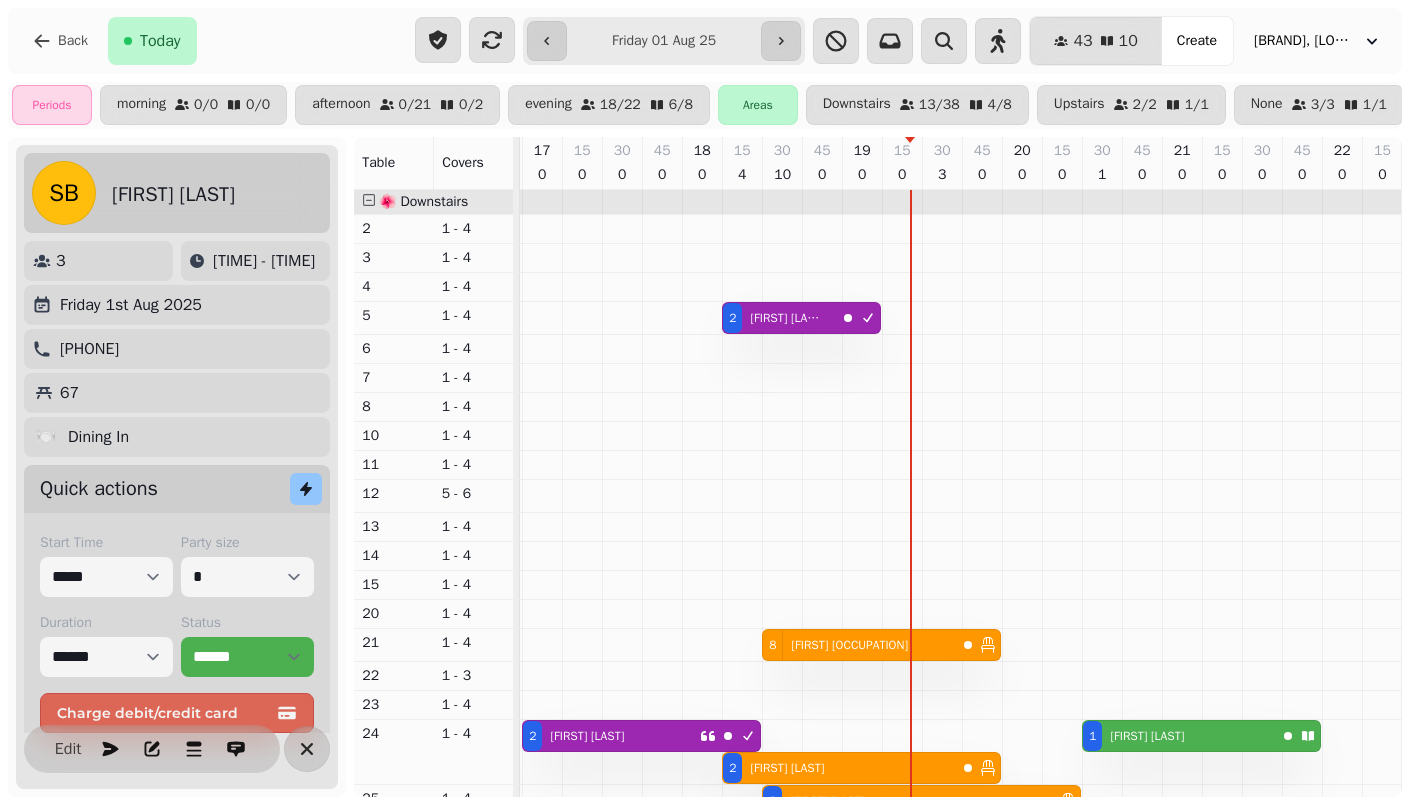 click on "Back Today" at bounding box center [211, 41] 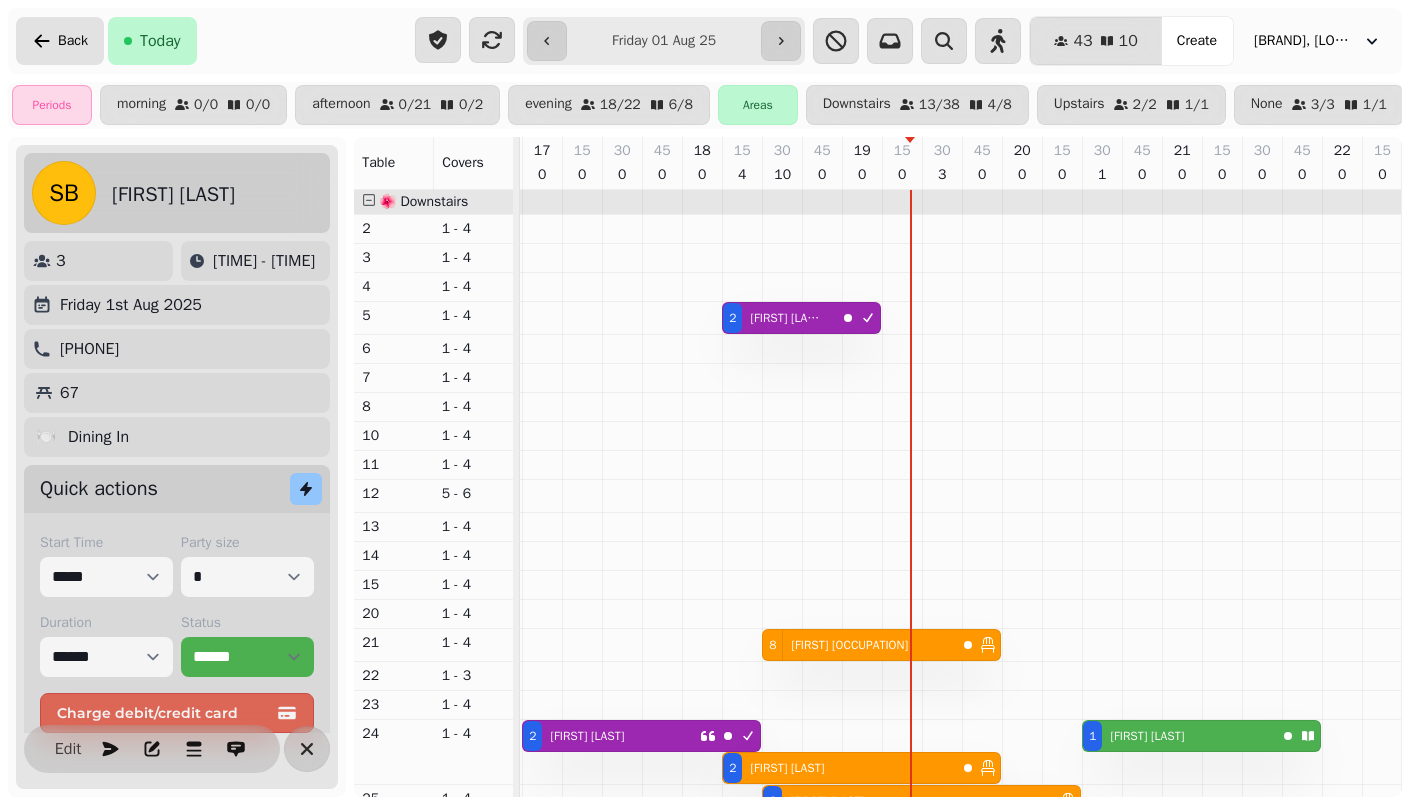 click on "Back" at bounding box center [60, 41] 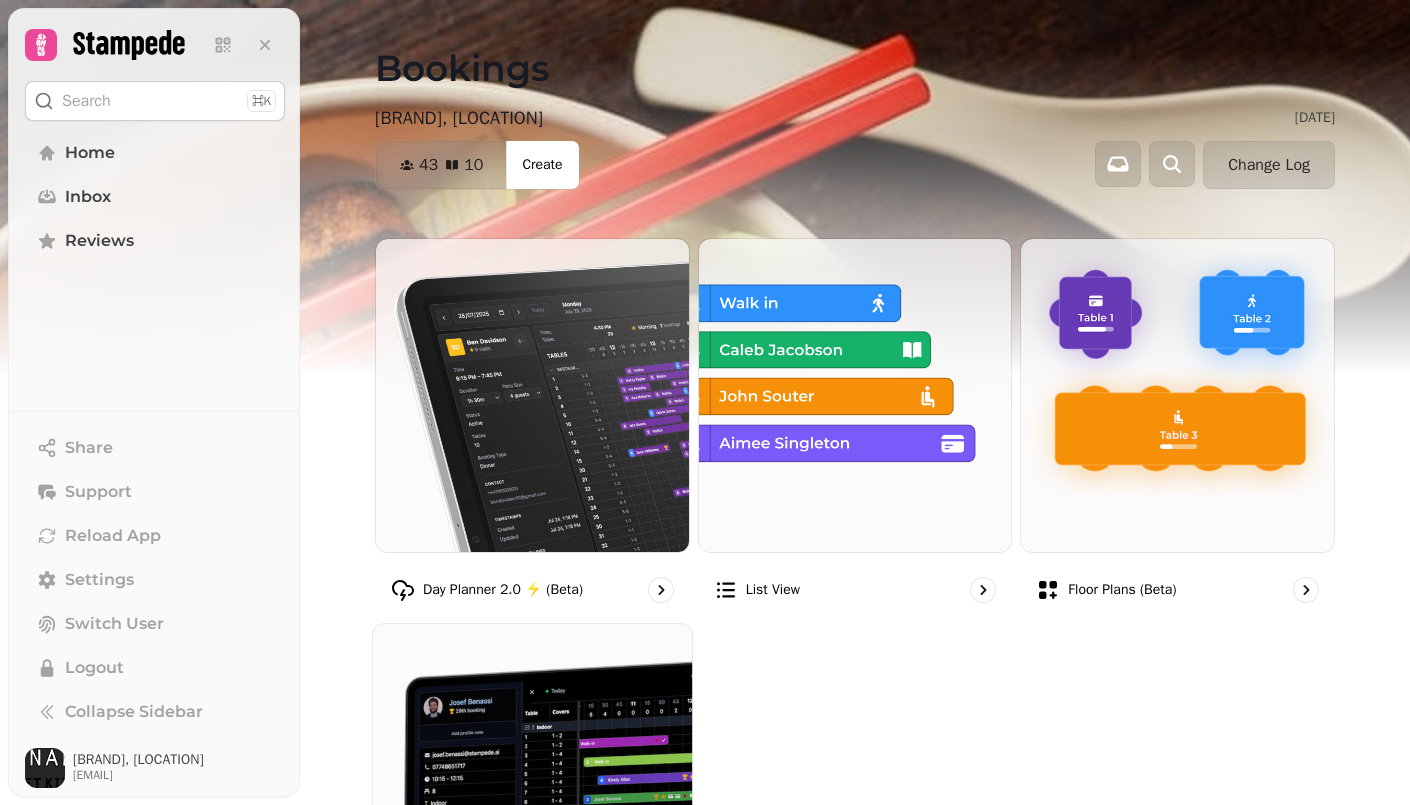 click at bounding box center [532, 783] 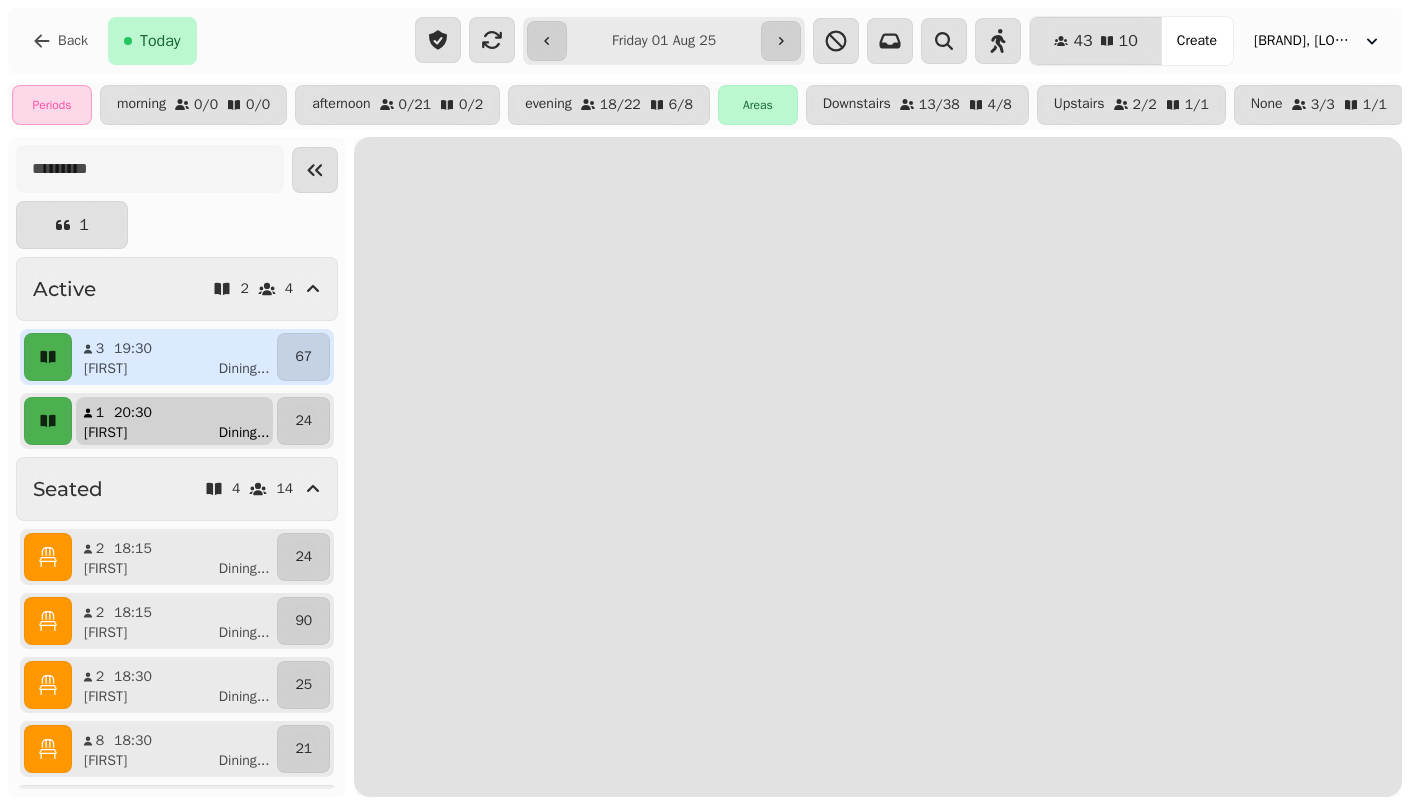 click on "Lewis Dining ..." at bounding box center [182, 433] 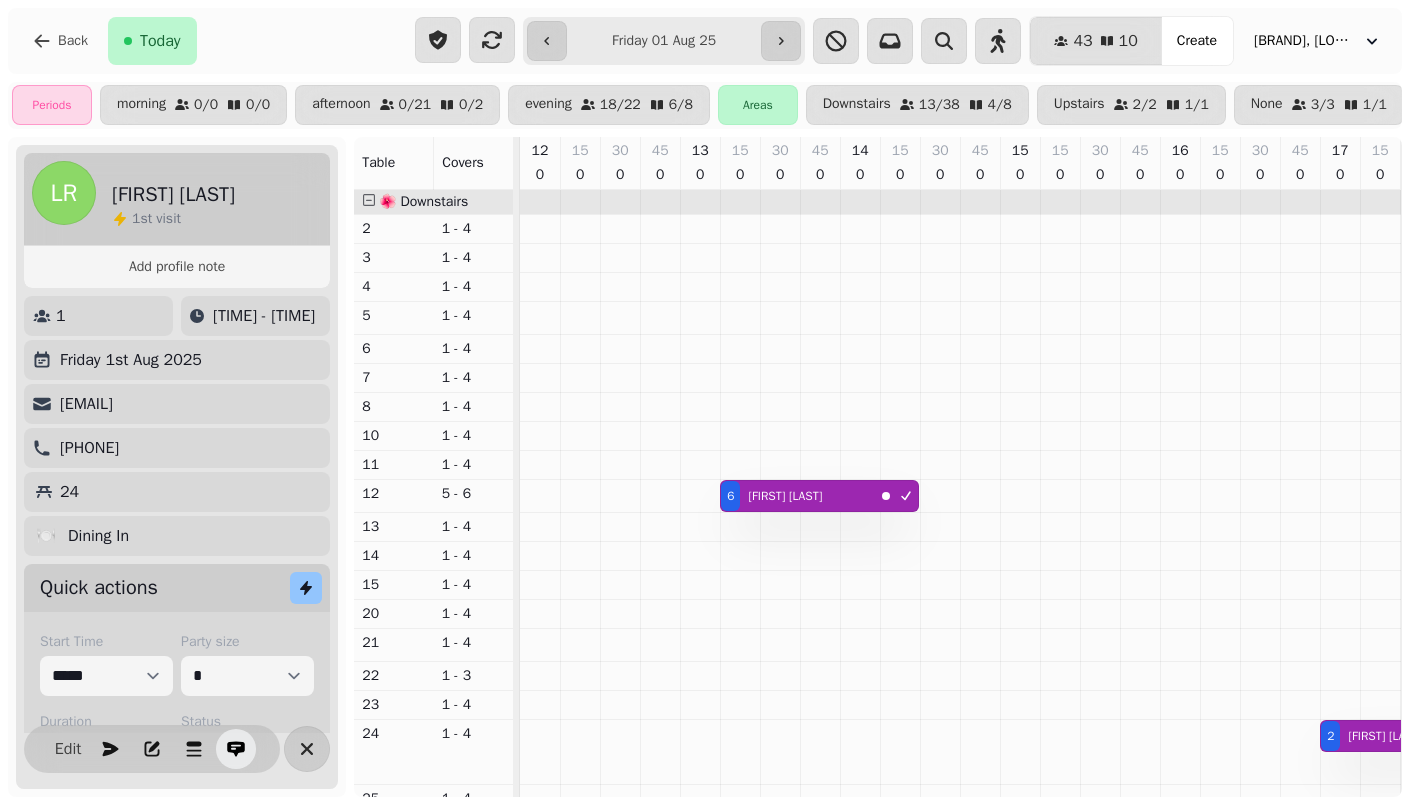 scroll, scrollTop: 0, scrollLeft: 798, axis: horizontal 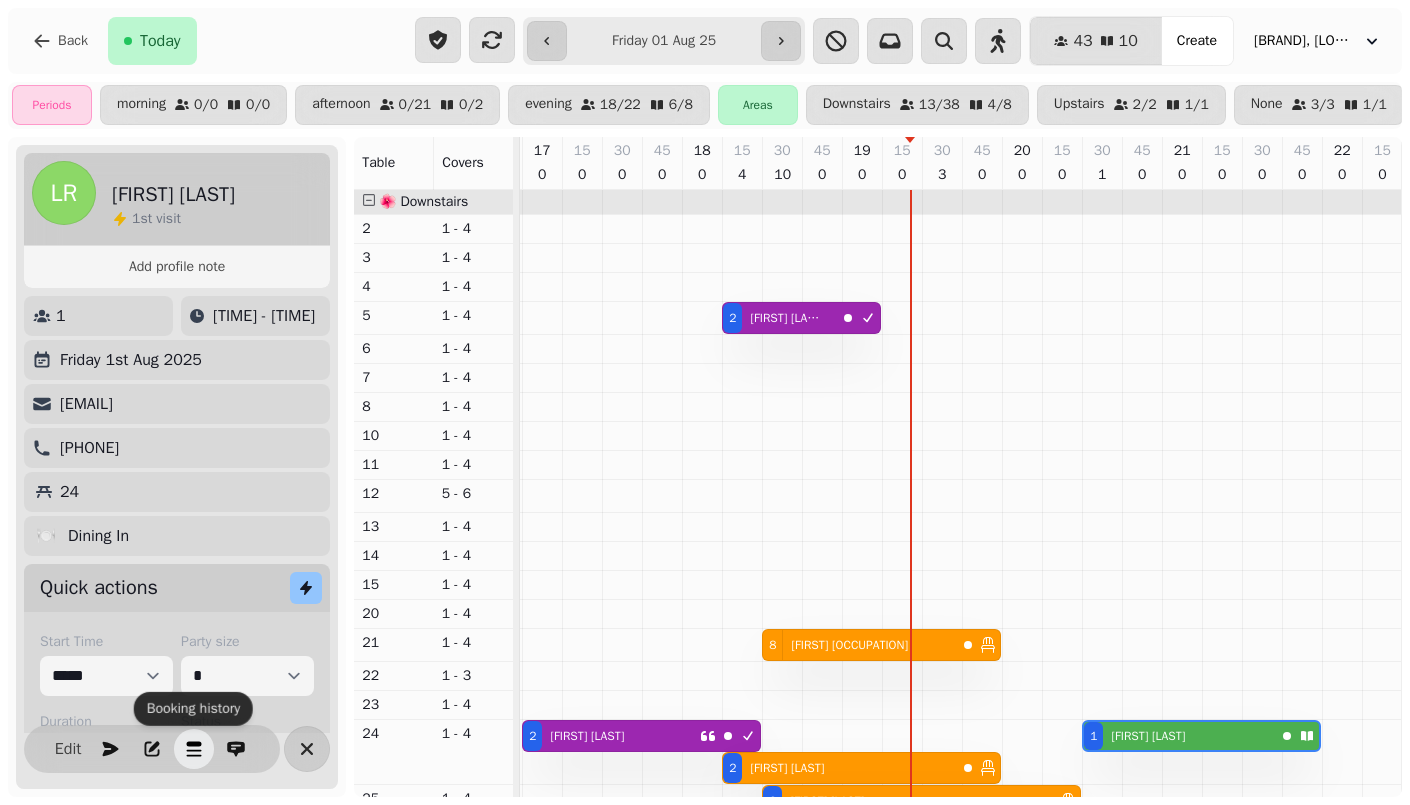 click 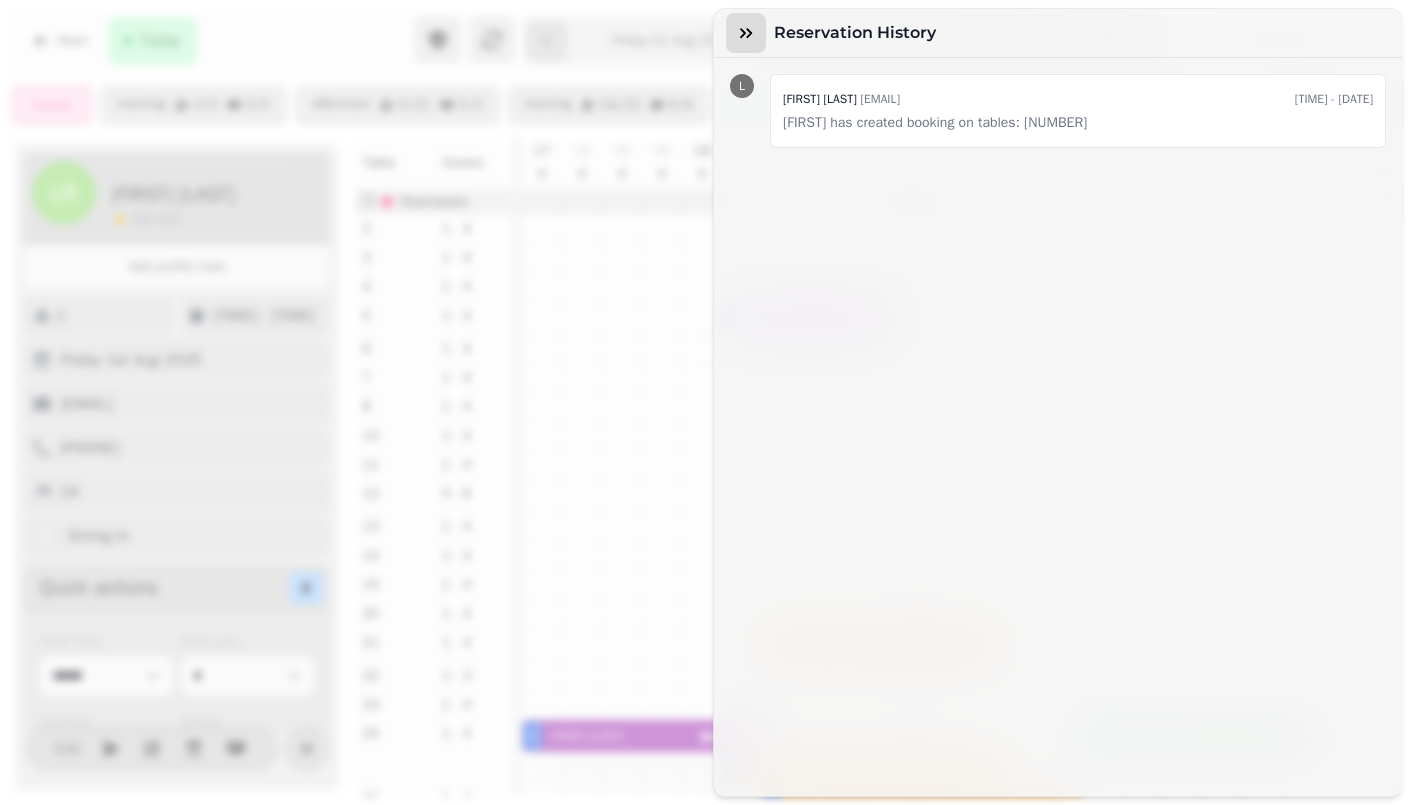 click 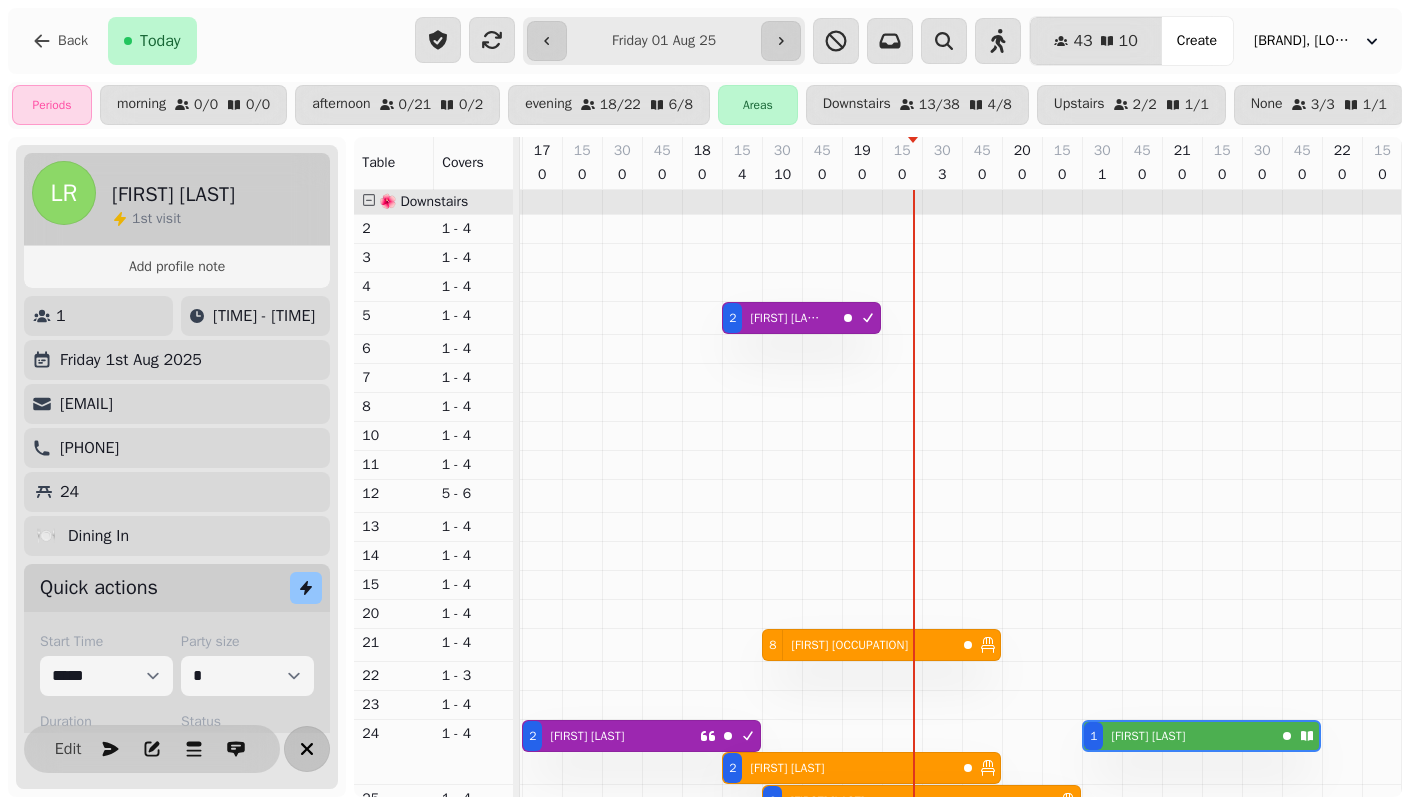 click 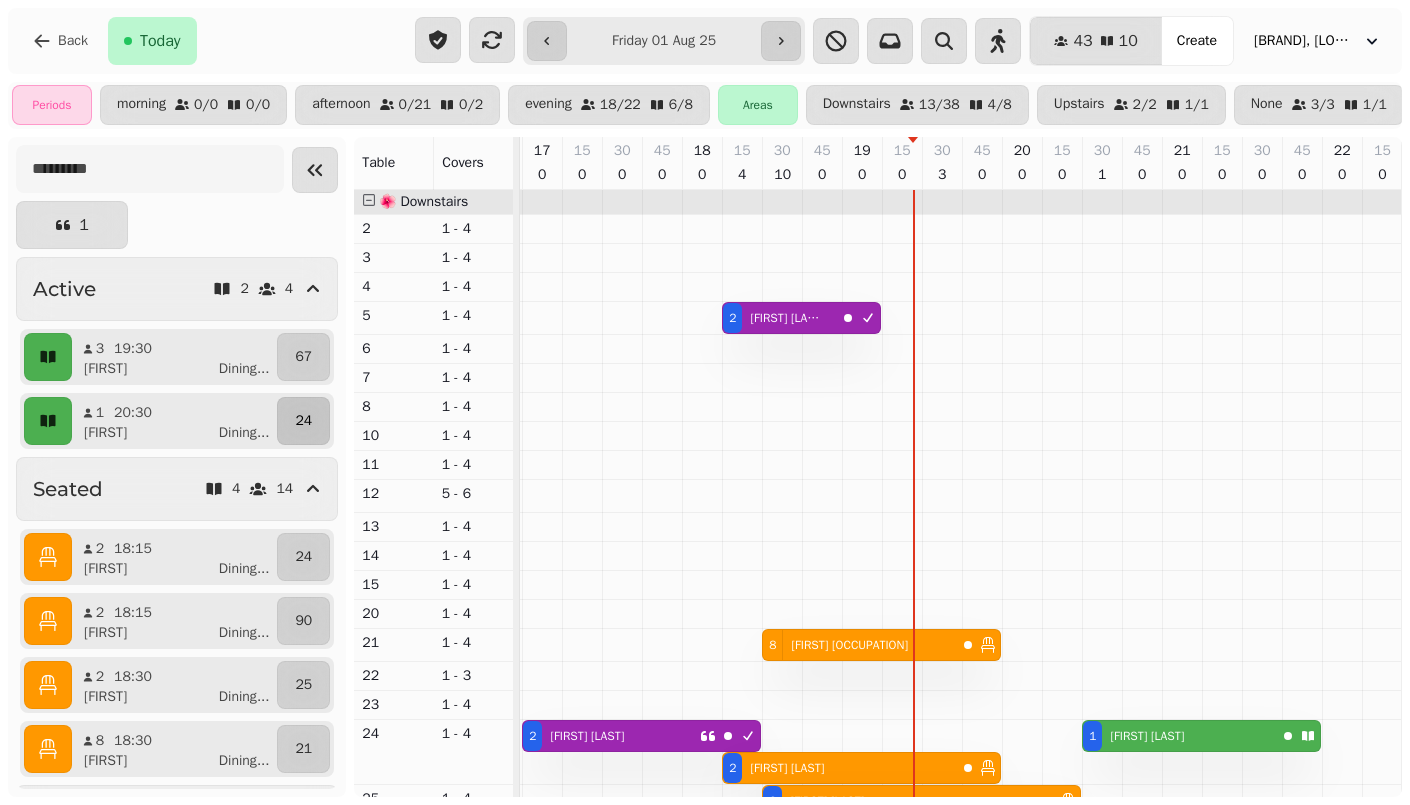 click on "24" at bounding box center [303, 421] 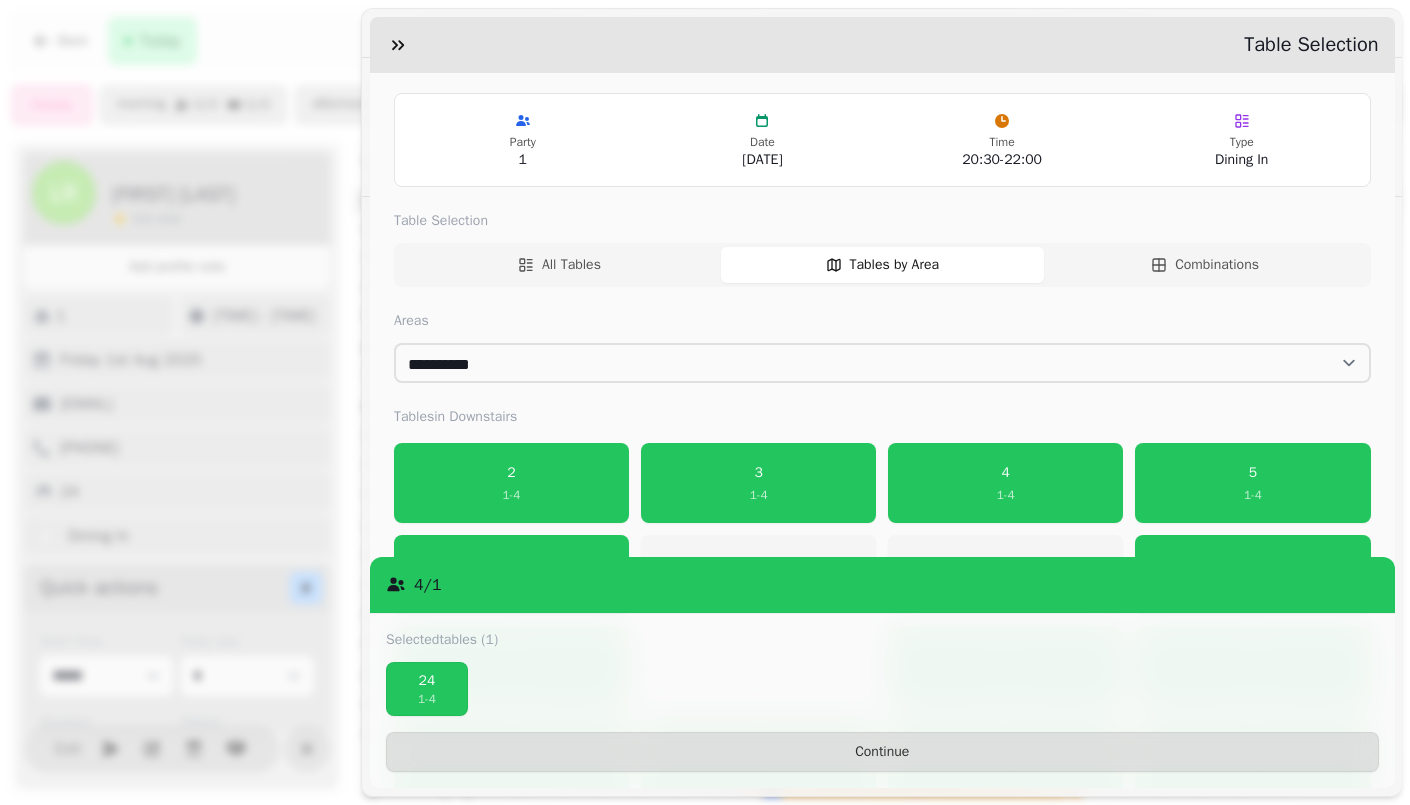 scroll, scrollTop: 75, scrollLeft: 0, axis: vertical 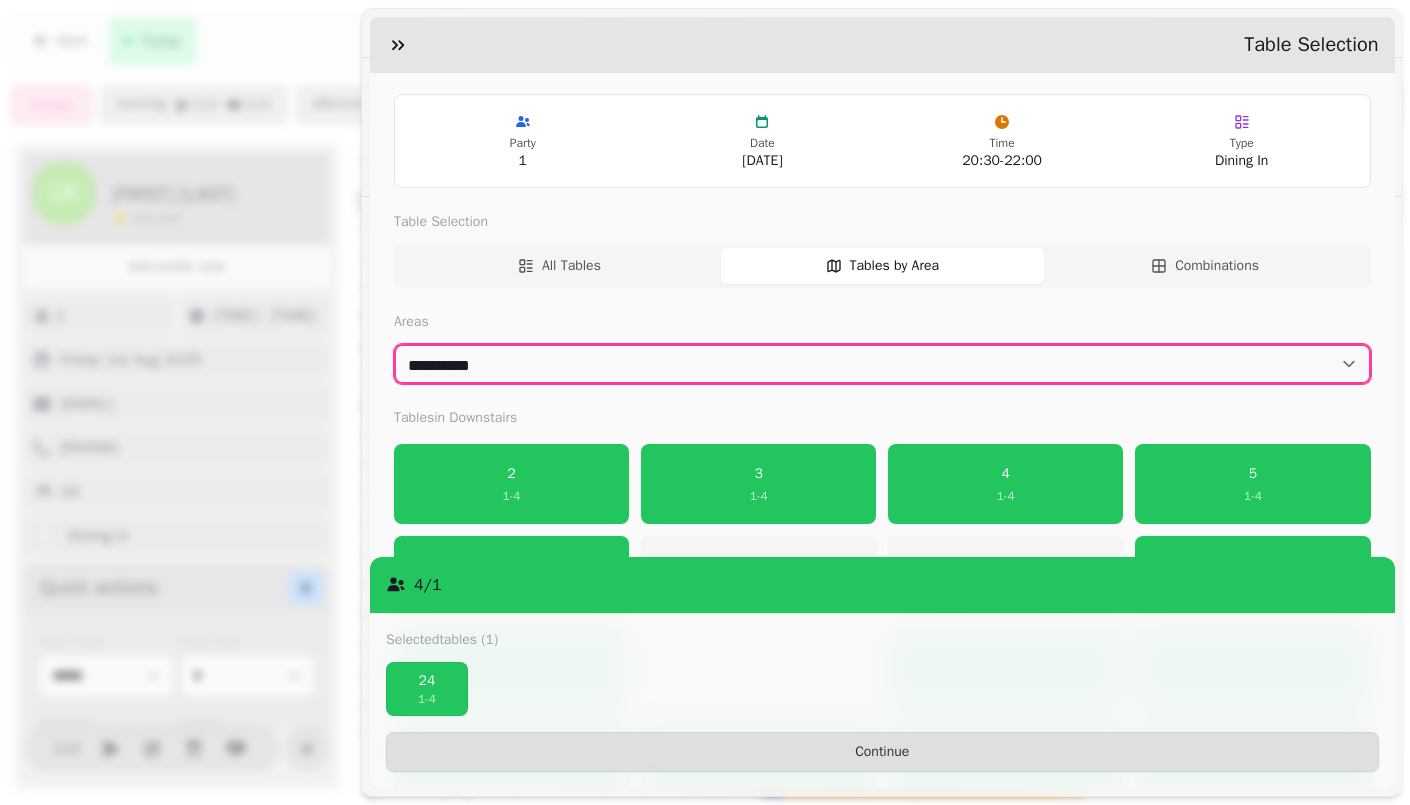 click on "**********" at bounding box center [882, 364] 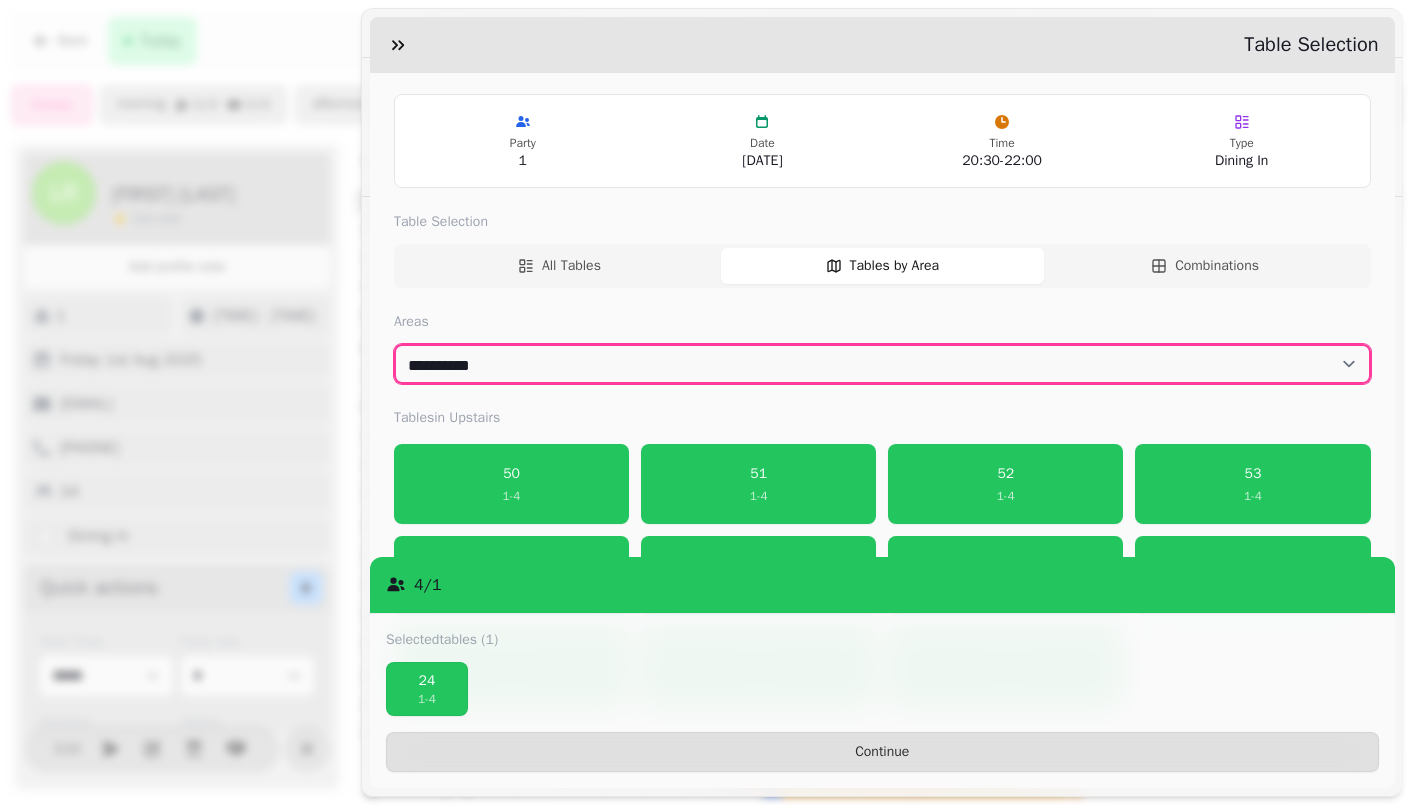 scroll, scrollTop: 246, scrollLeft: 0, axis: vertical 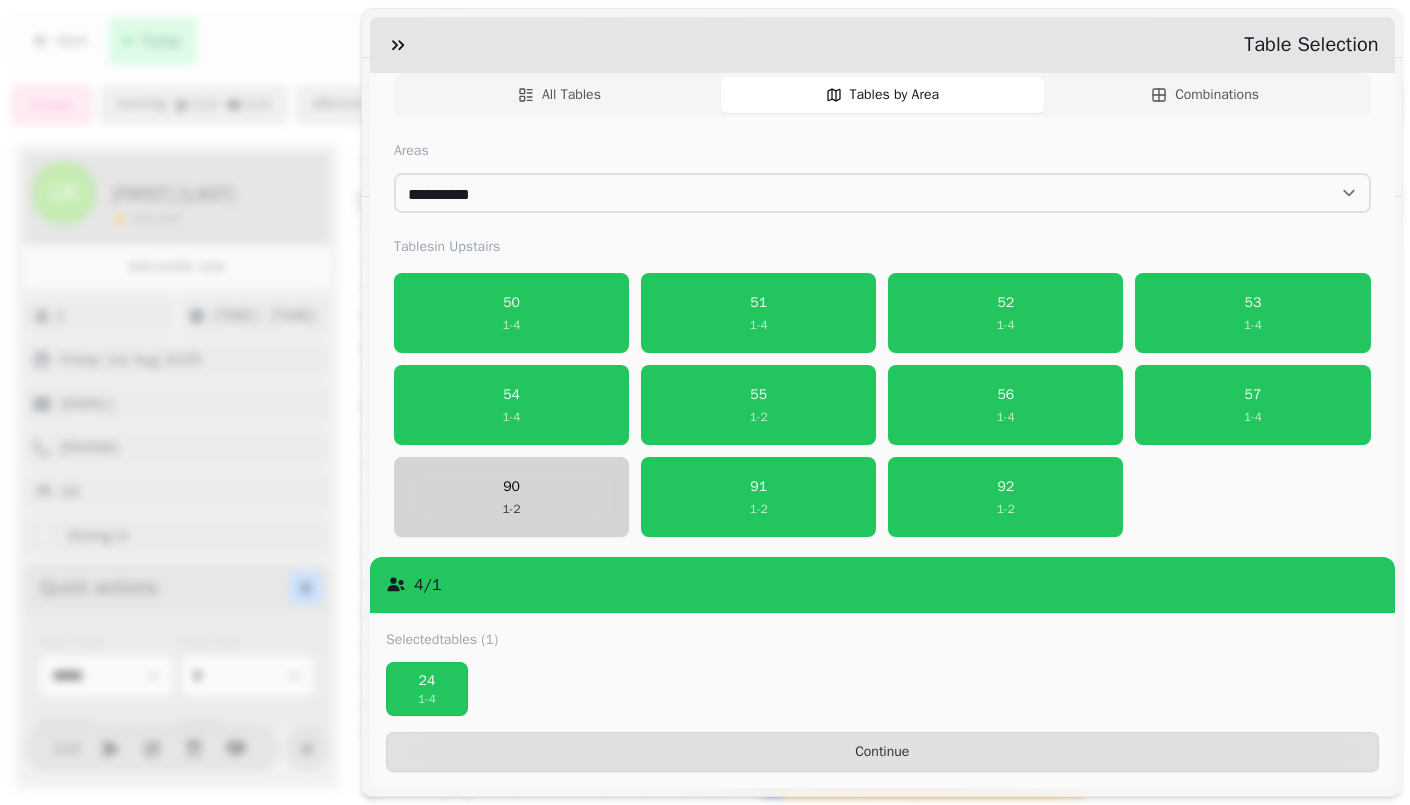 click on "90 1  -  2" at bounding box center (511, 497) 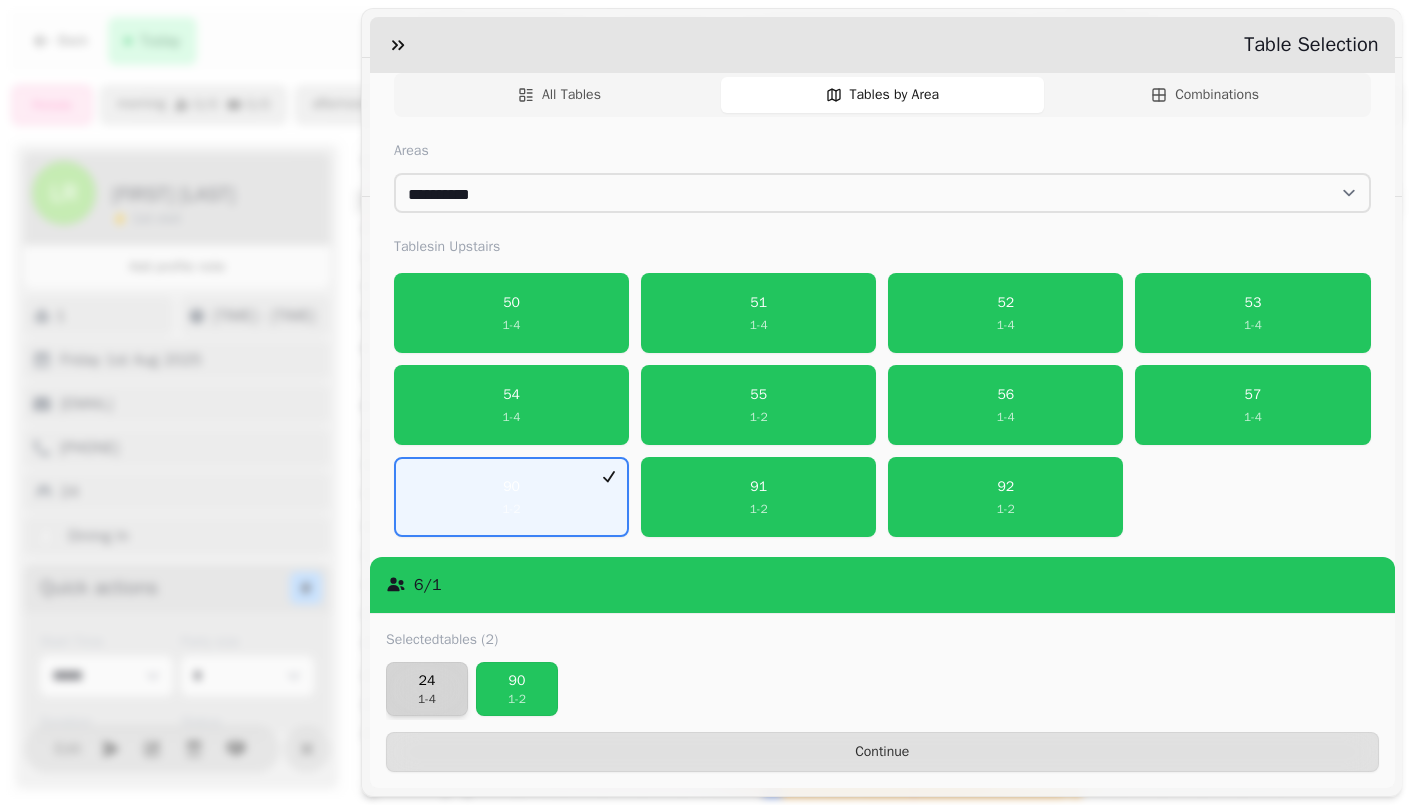 click on "1 - 4" at bounding box center [427, 699] 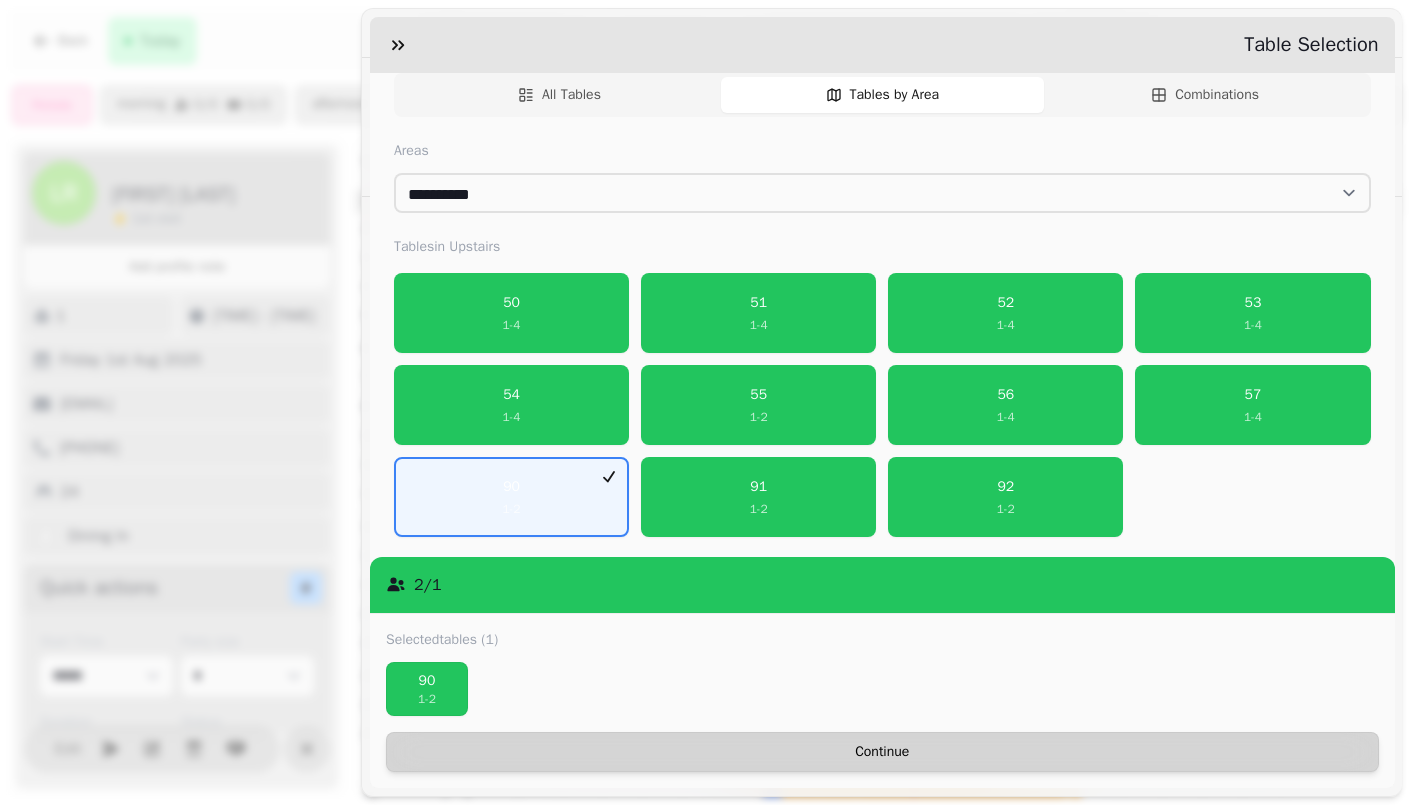 click on "Continue" at bounding box center (882, 752) 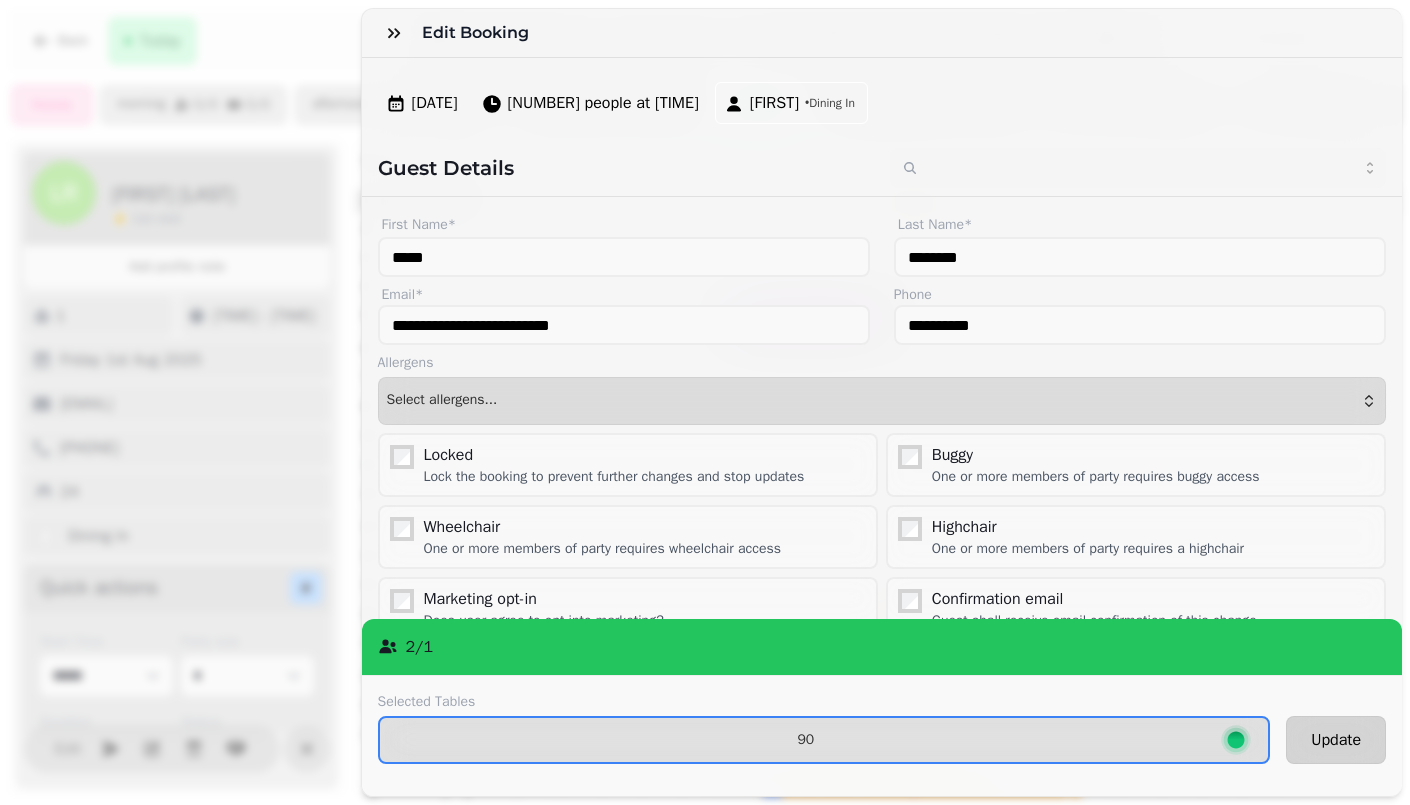 click on "Update" at bounding box center (1336, 740) 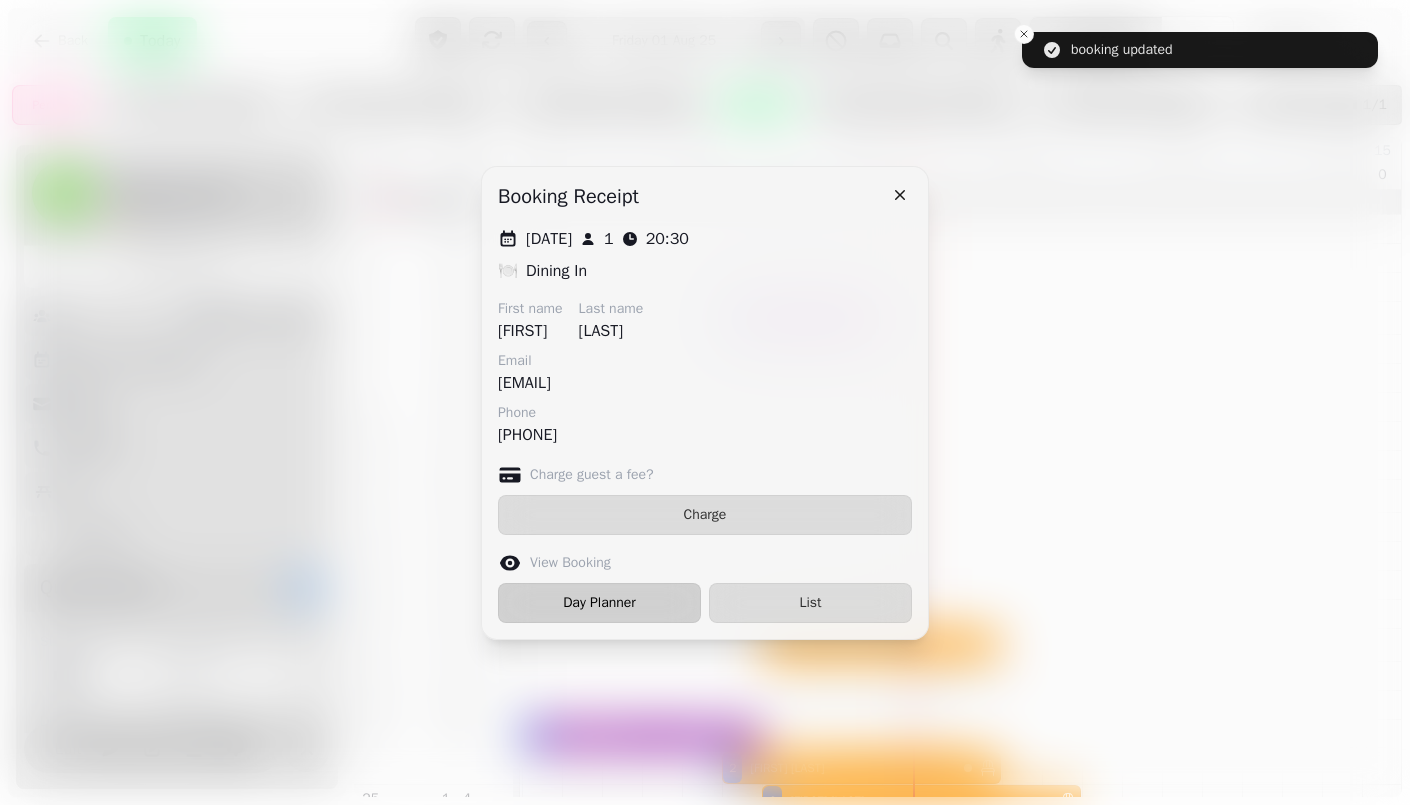 click on "Day Planner" at bounding box center (599, 603) 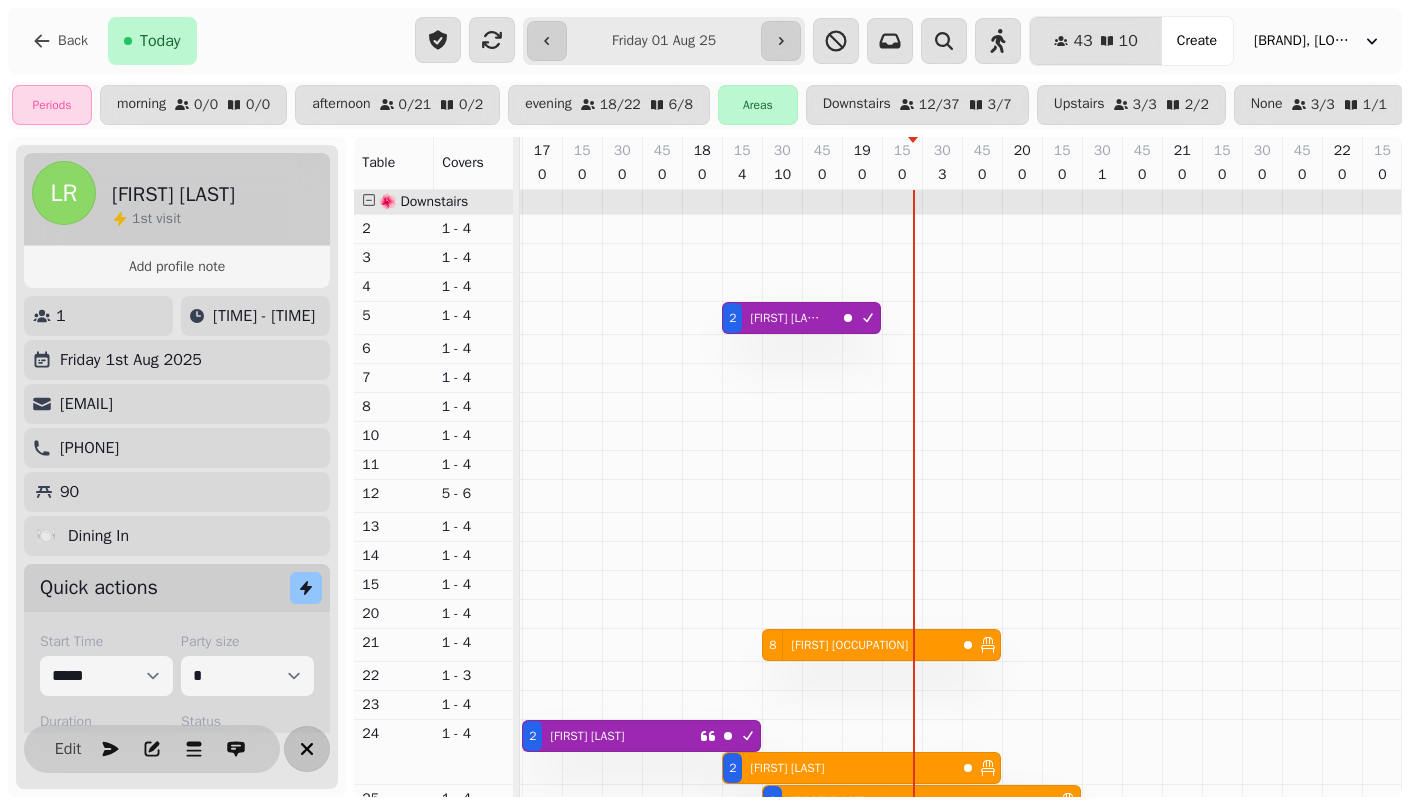 click 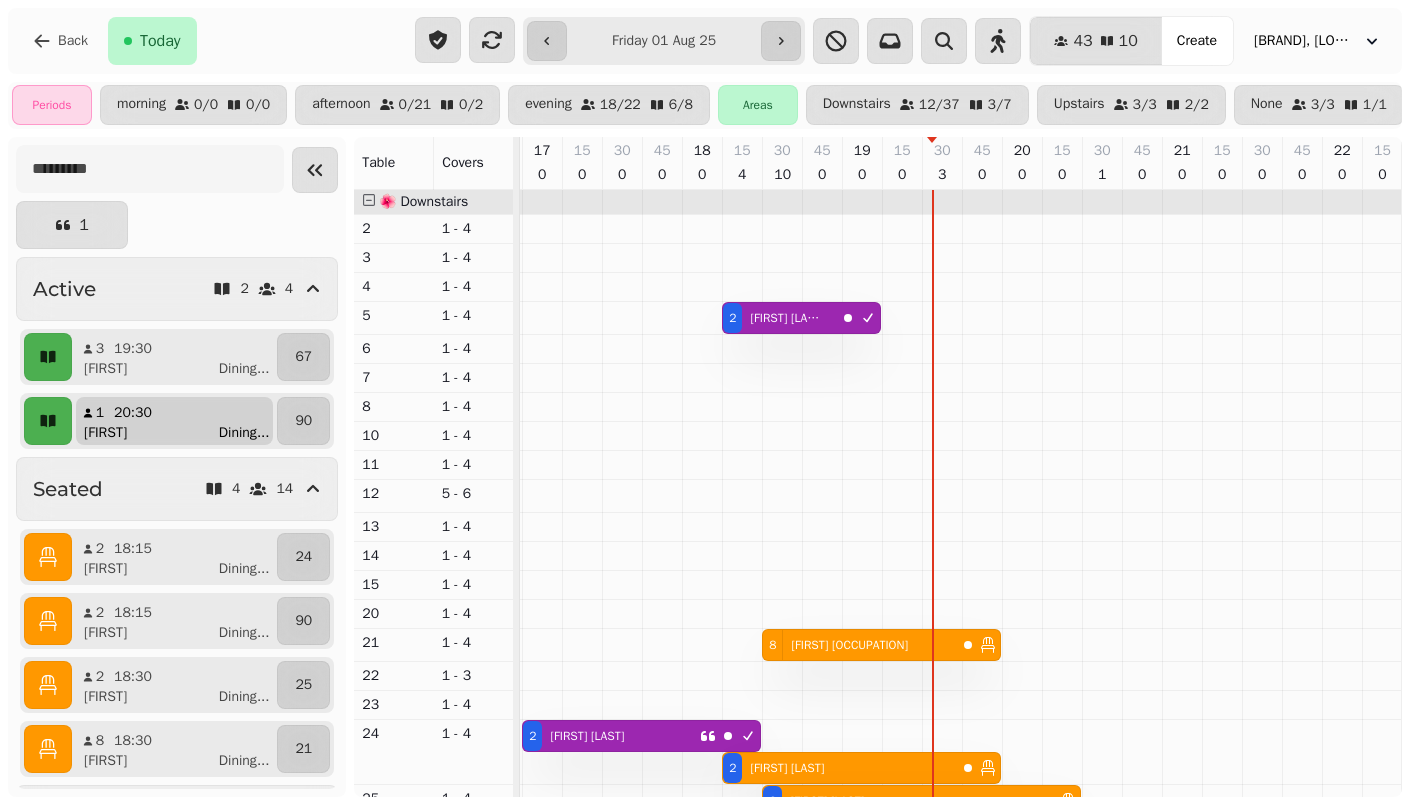 click on "Lewis" at bounding box center [105, 433] 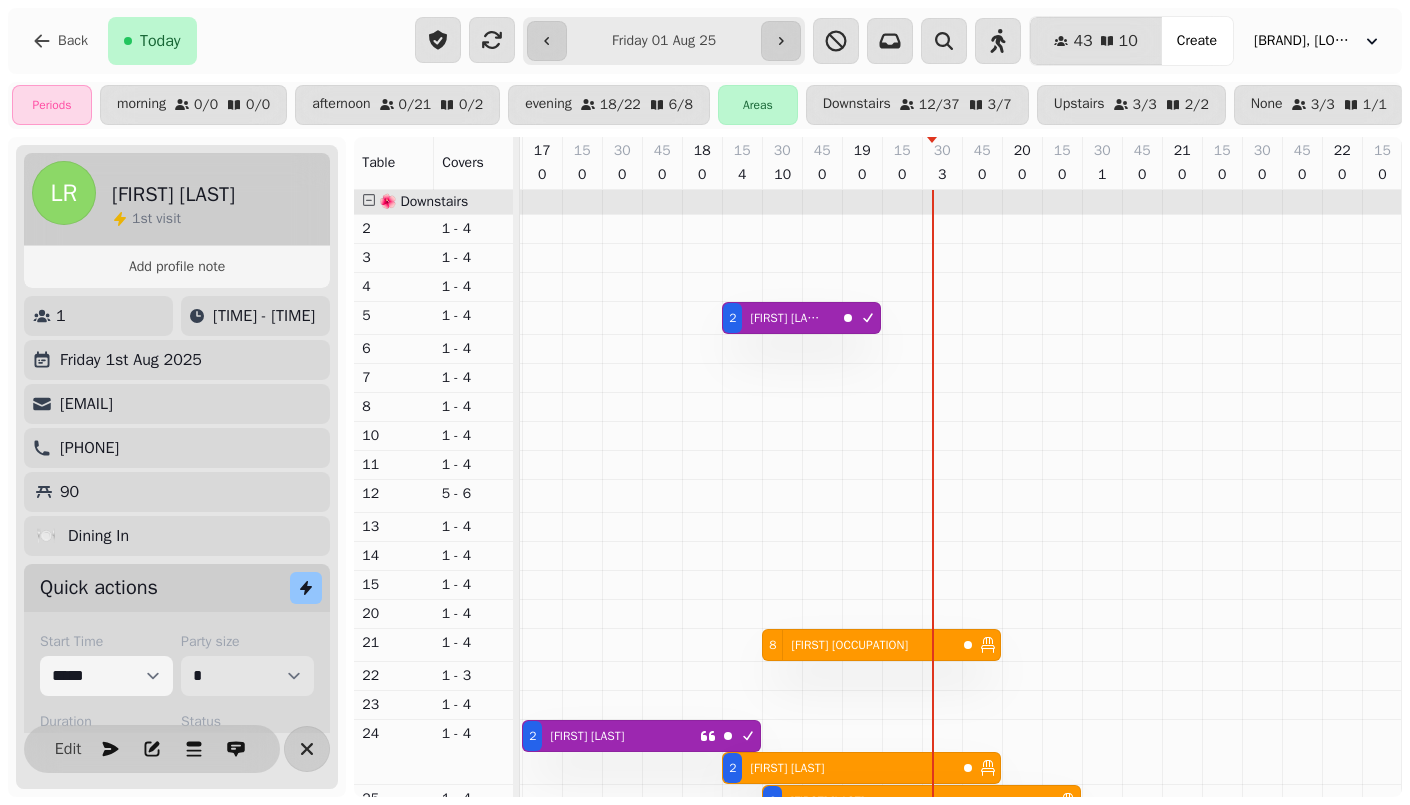 click on "* * * * * * * * * ** ** ** ** ** ** ** ** ** ** ** ** ** ** ** ** ** ** ** ** ** ** ** ** ** ** ** ** ** ** ** ** ** ** ** ** ** ** ** ** ** ** ** ** ** ** ** ** ** ** ** ** ** ** ** ** ** ** ** ** ** ** ** ** ** ** ** ** ** ** ** ** ** ** ** ** ** ** ** ** ** ** ** ** ** ** ** ** ** ** *** *** *** *** *** *** *** *** *** *** *** *** *** *** *** *** *** *** *** *** *** *** *** *** *** *** *** *** *** *** *** *** *** *** *** *** *** *** *** *** *** *** *** *** *** *** *** *** *** *** *** *** *** *** *** *** *** *** *** *** *** *** *** *** *** *** *** *** *** *** *** *** *** *** *** *** *** *** *** *** *** *** *** *** *** *** *** *** *** *** *** *** *** *** *** *** *** *** *** *** *** *** *** *** *** *** *** *** *** *** *** *** *** *** *** *** *** *** *** *** *** *** *** *** *** *** *** *** *** *** *** *** *** *** *** *** *** *** *** *** *** *** *** *** *** *** *** *** *** *** ***" at bounding box center (247, 676) 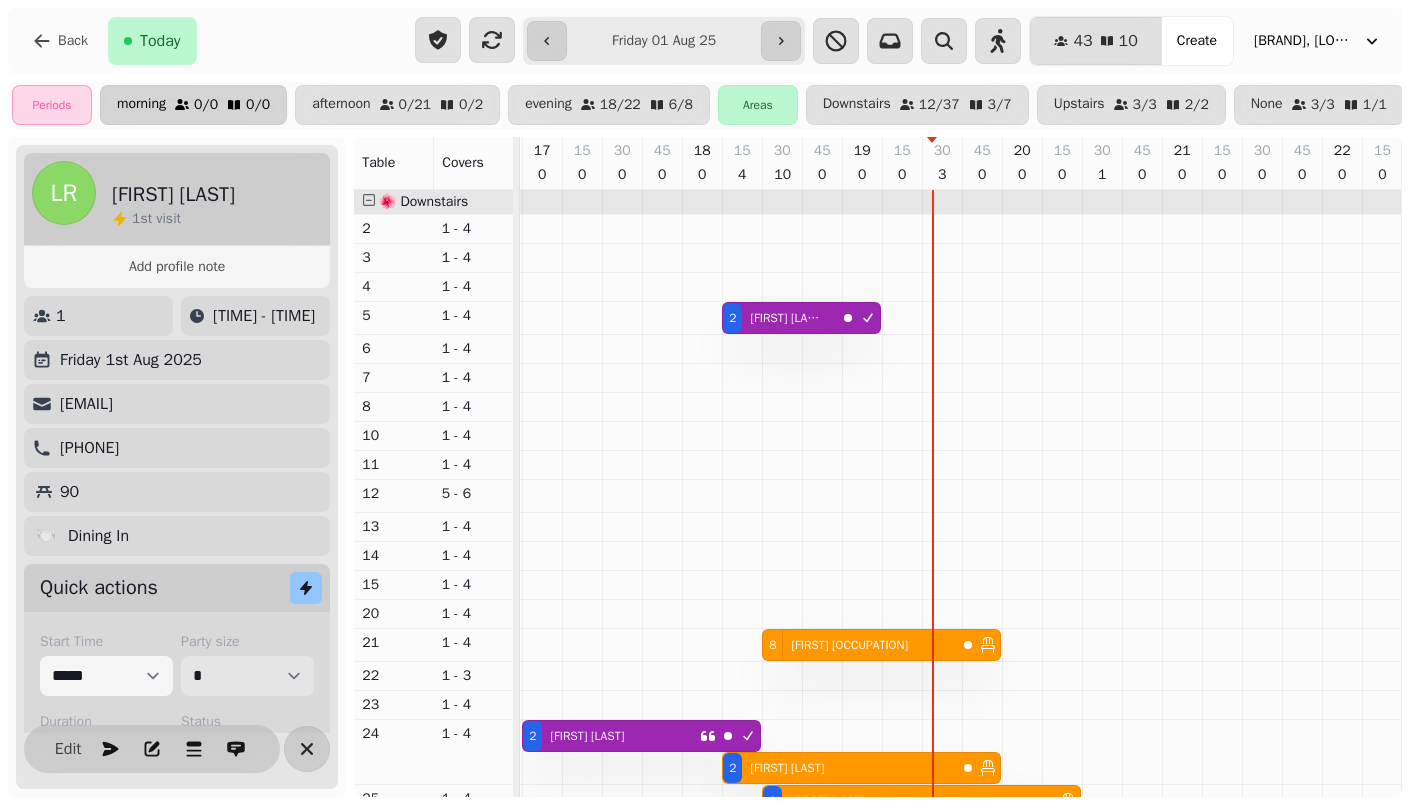 select on "*" 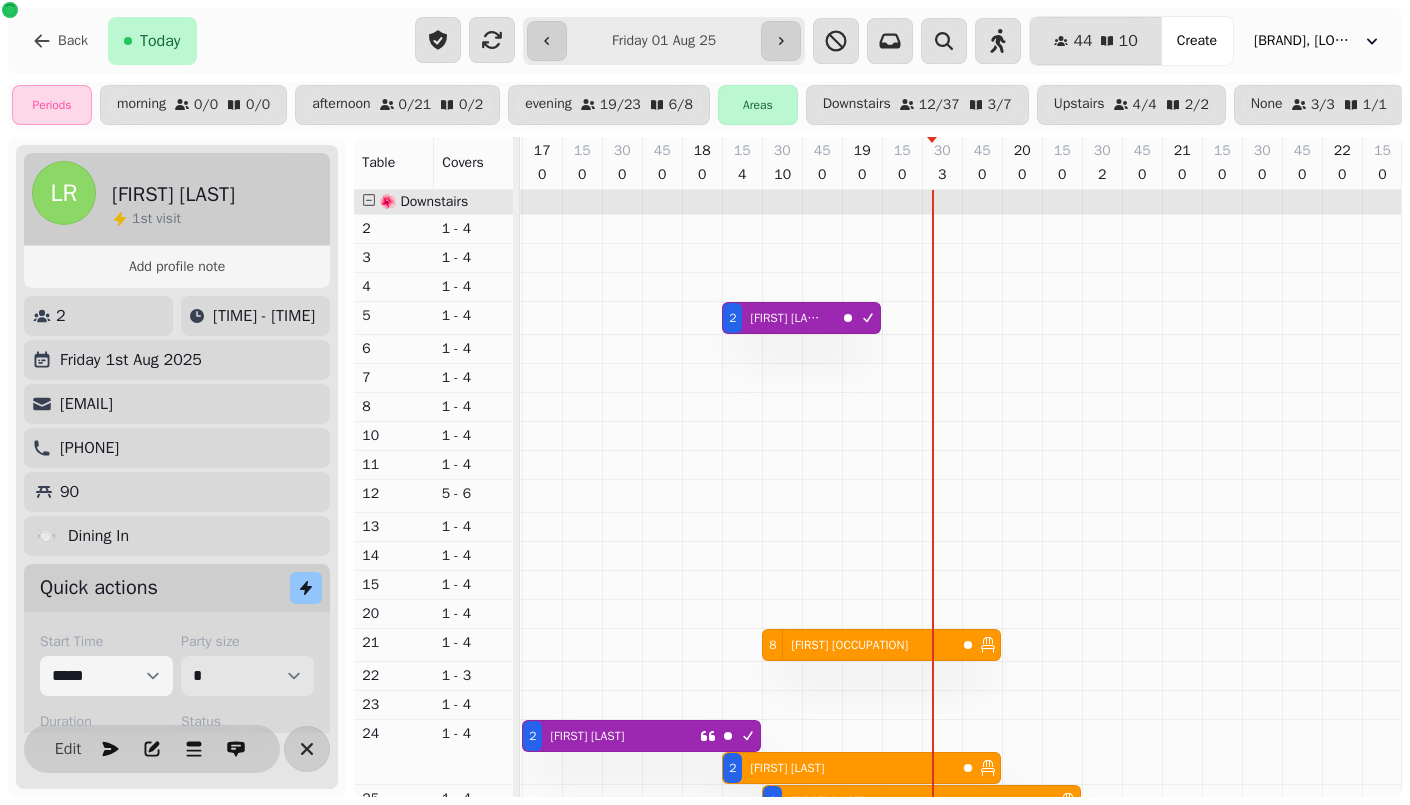 scroll, scrollTop: 128, scrollLeft: 0, axis: vertical 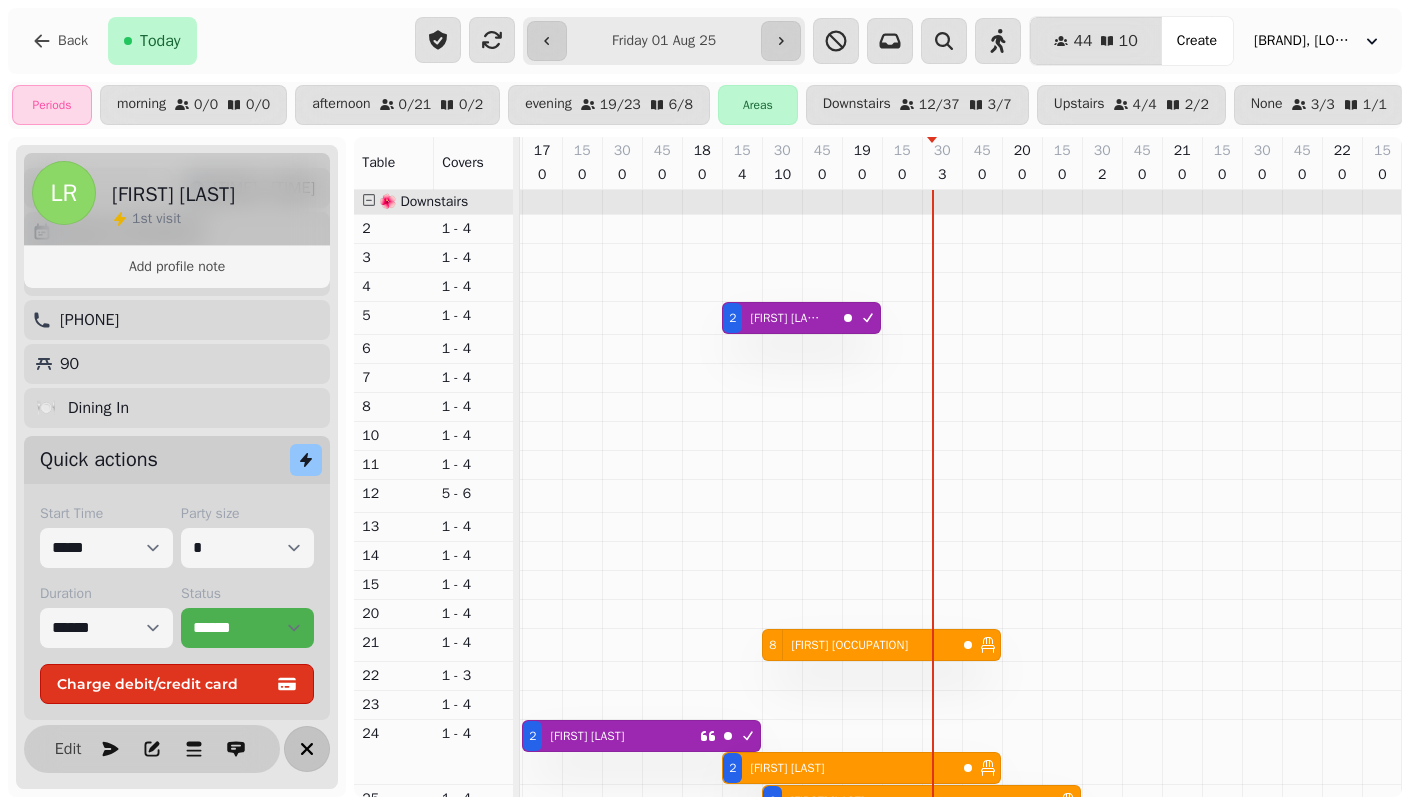 click 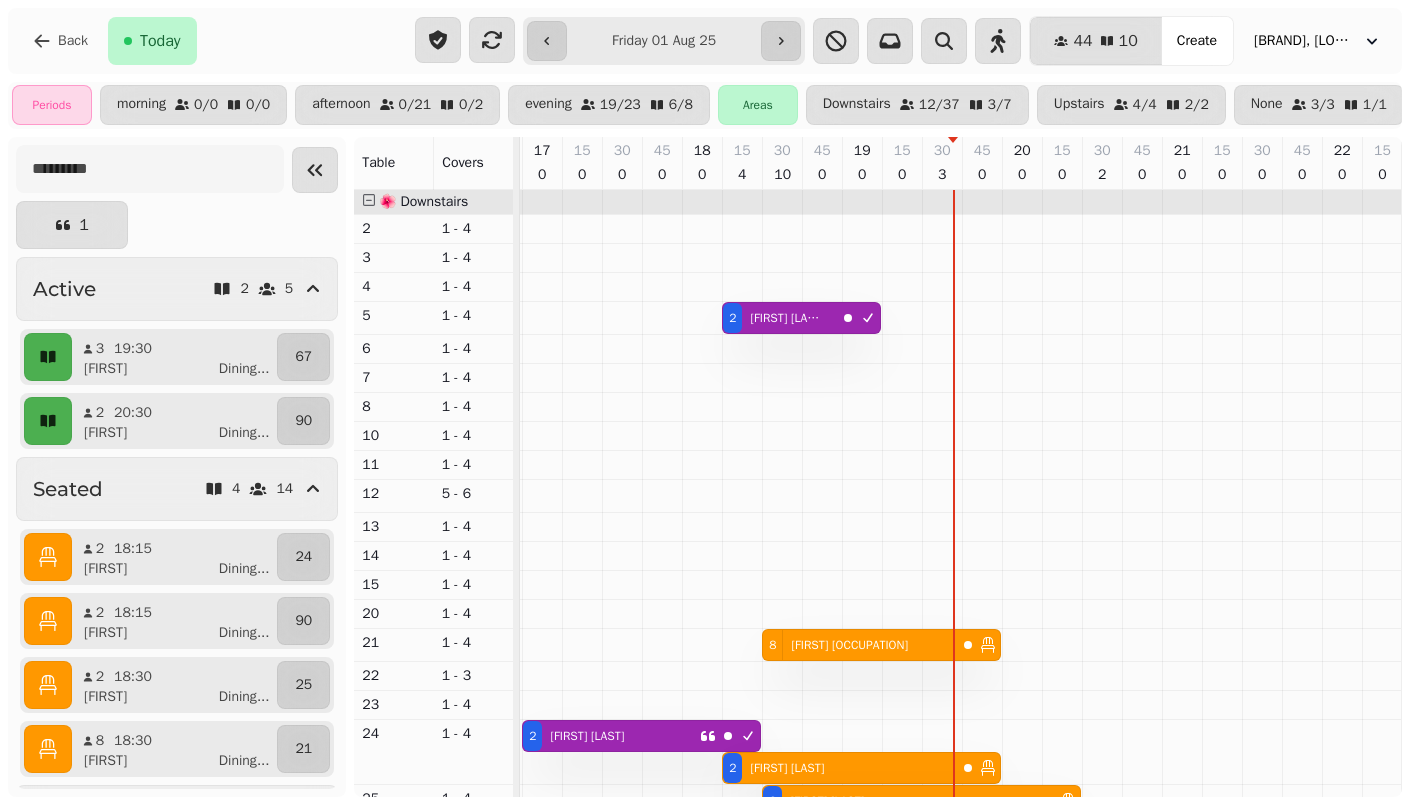 click 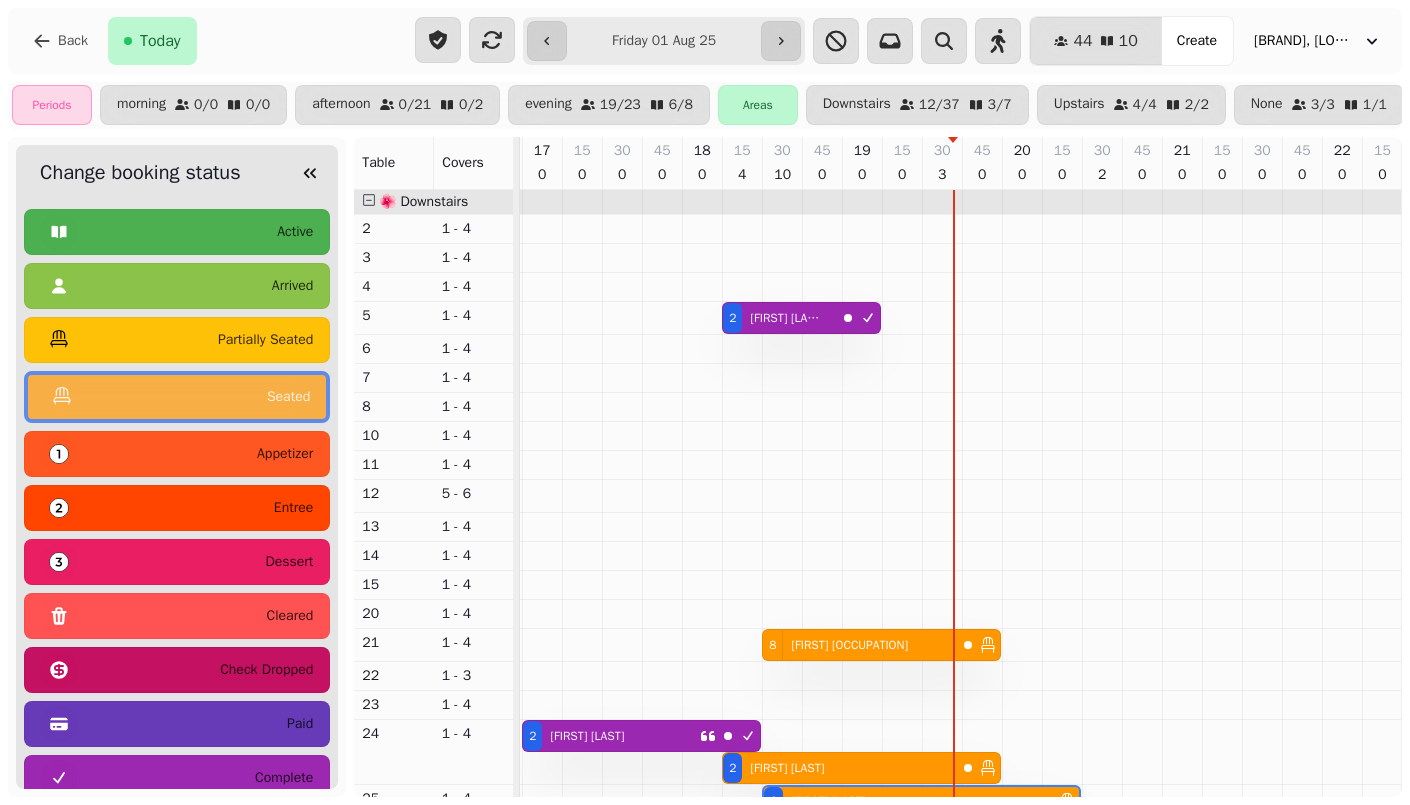 scroll, scrollTop: 116, scrollLeft: 0, axis: vertical 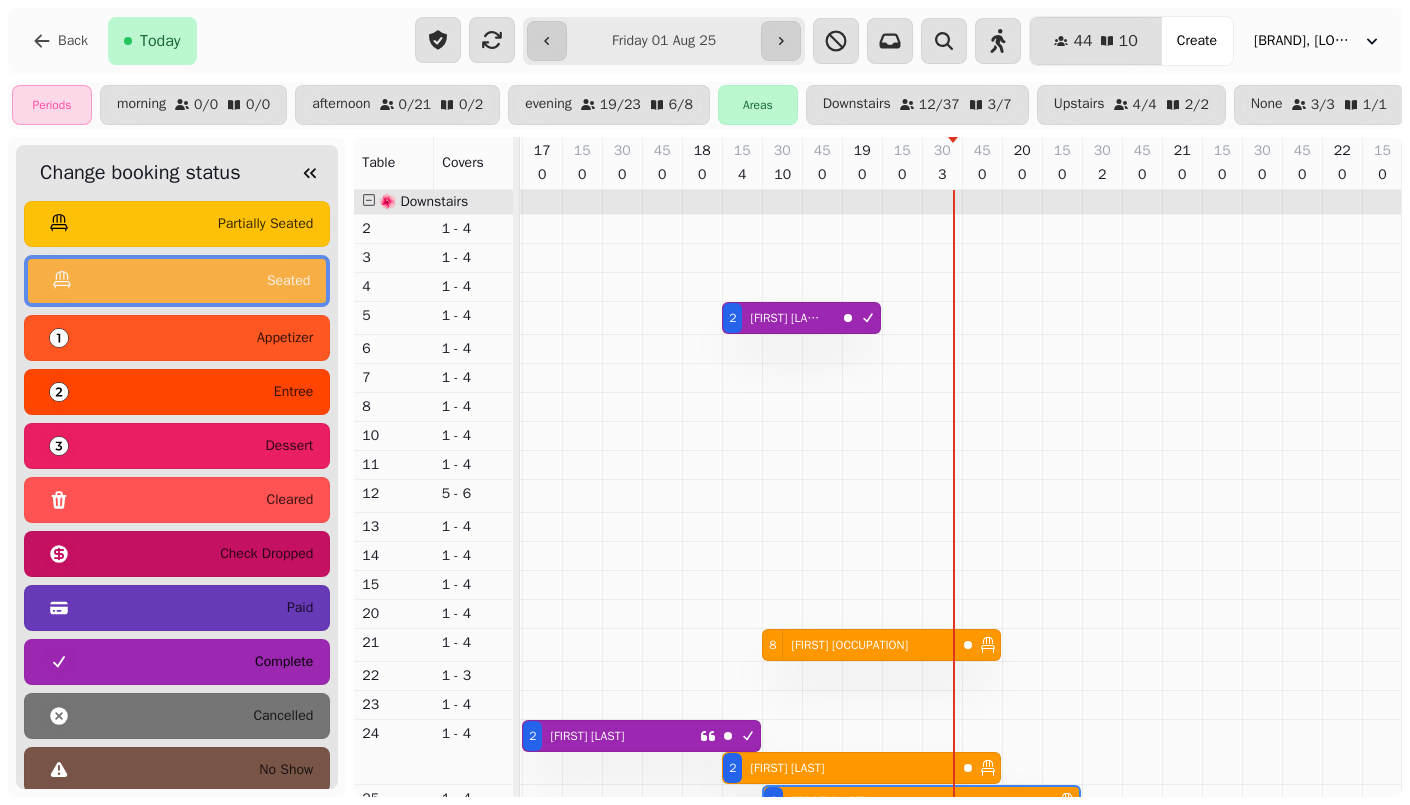 click on "complete" at bounding box center [177, 662] 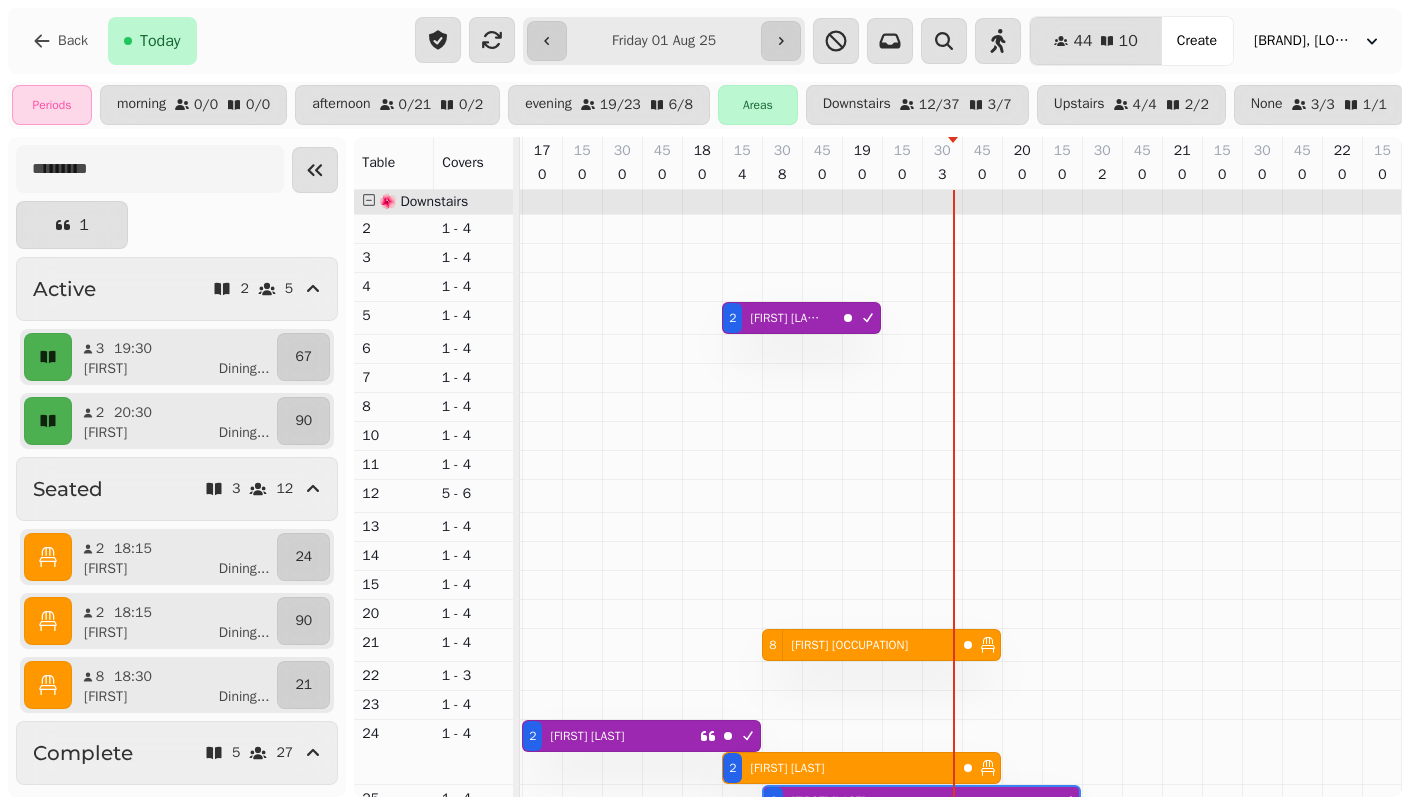 scroll, scrollTop: 111, scrollLeft: 0, axis: vertical 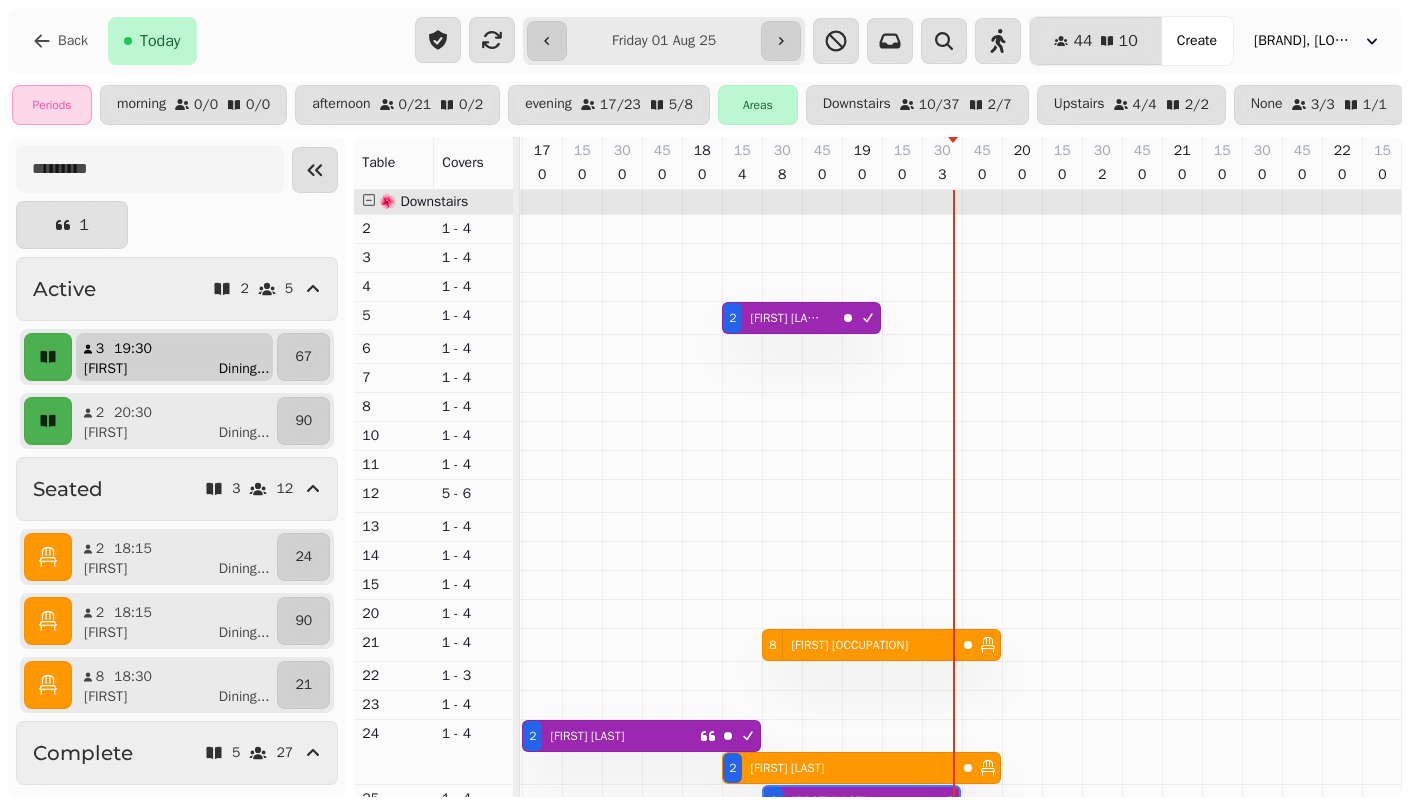 click on "Stephen Dining ..." at bounding box center [182, 369] 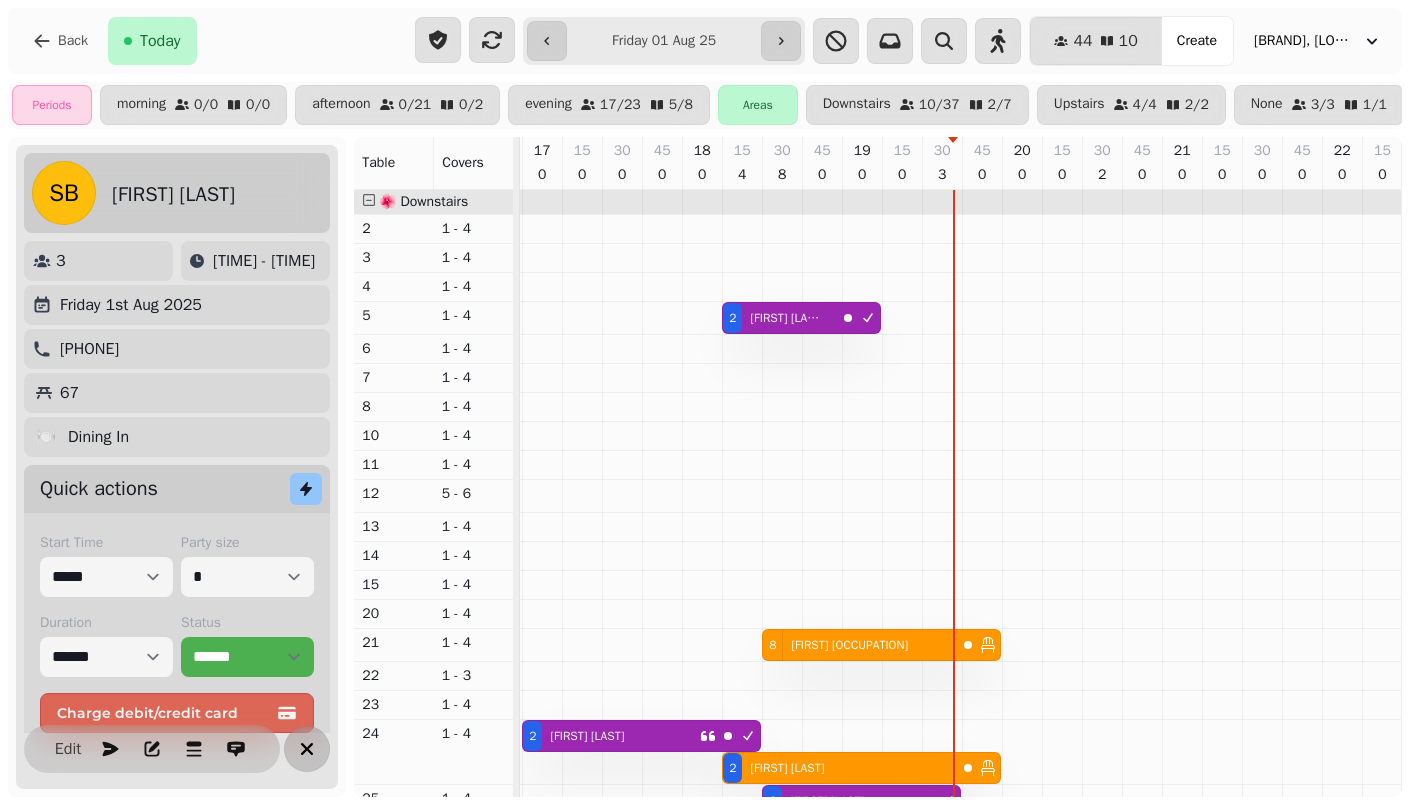 click 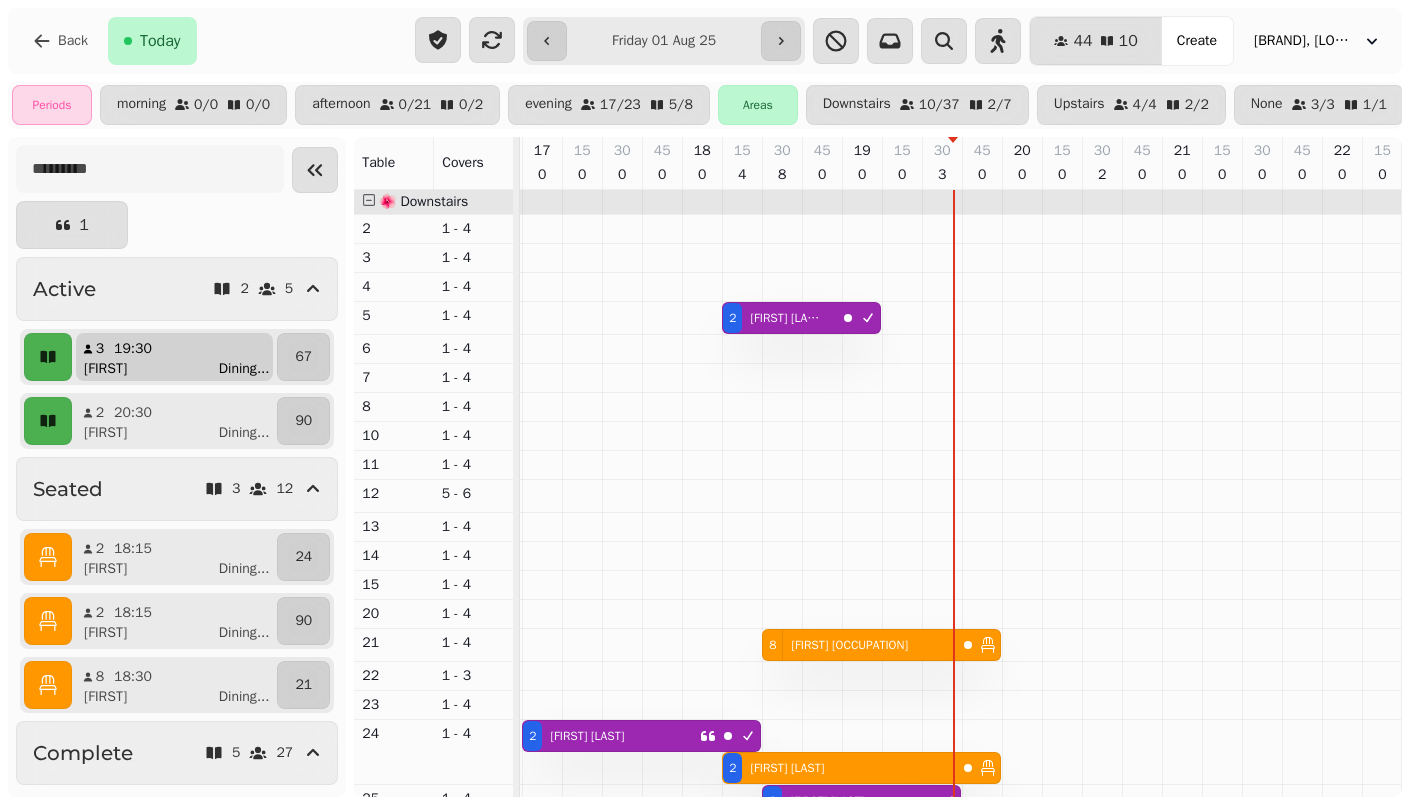 click on "3 19:30 Stephen Dining ..." at bounding box center [174, 357] 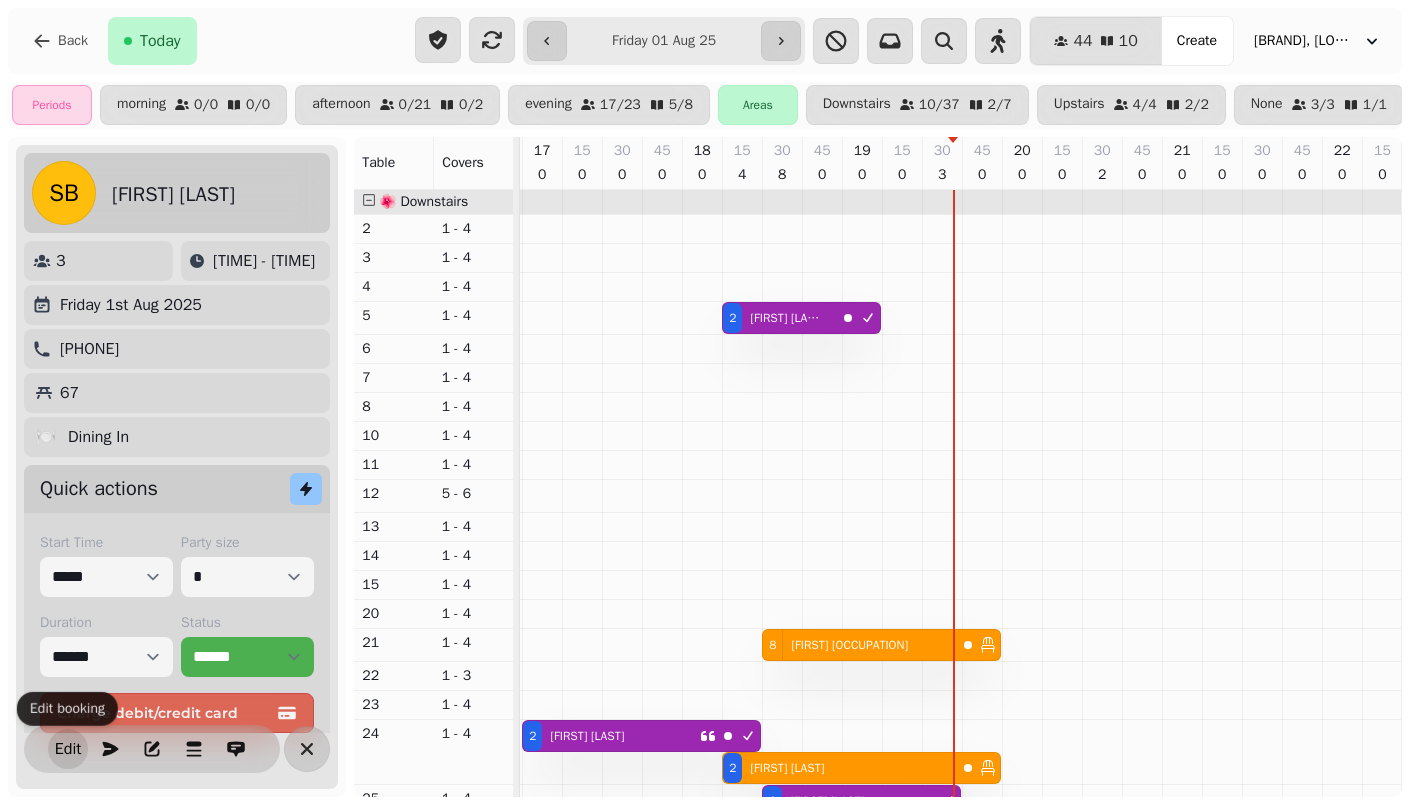 click on "Edit" at bounding box center [68, 749] 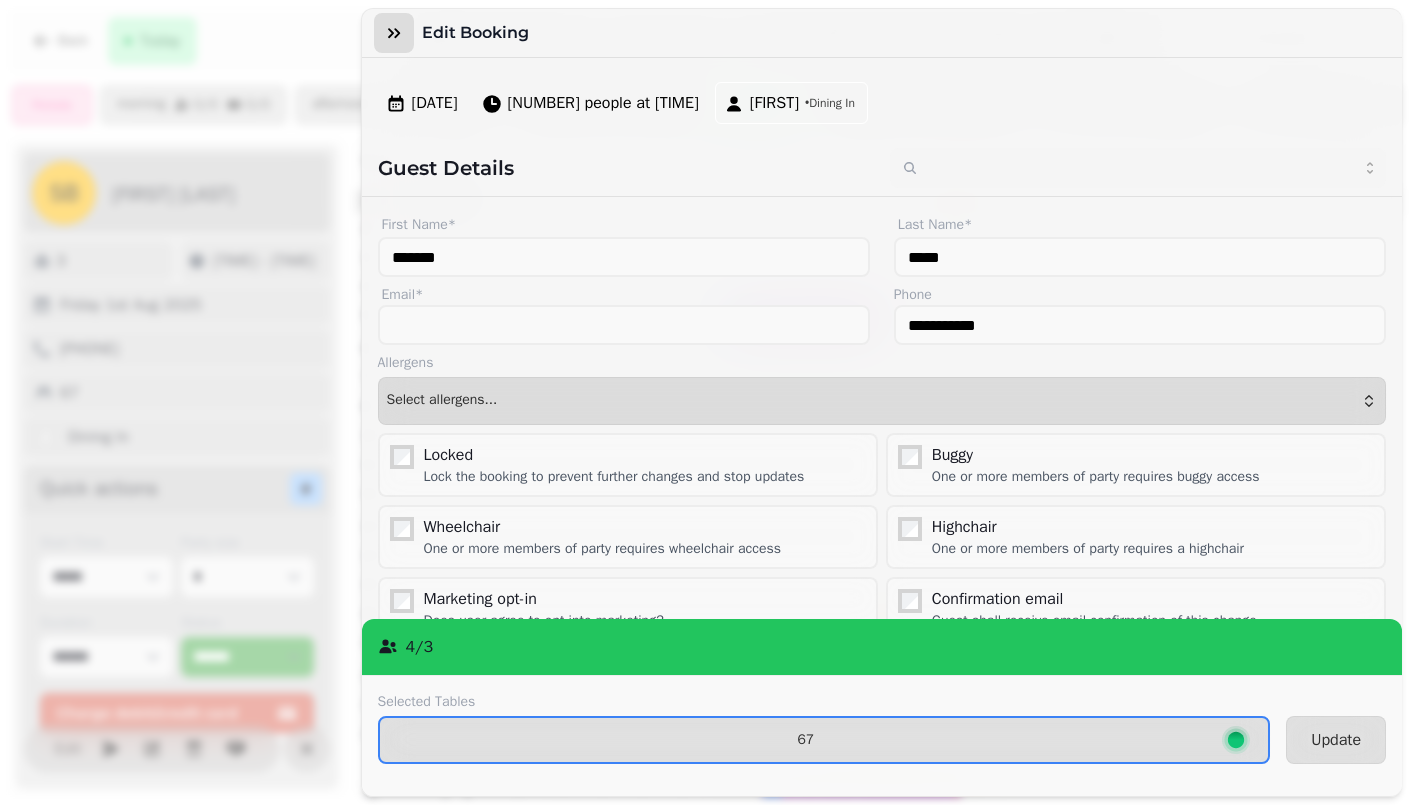 click 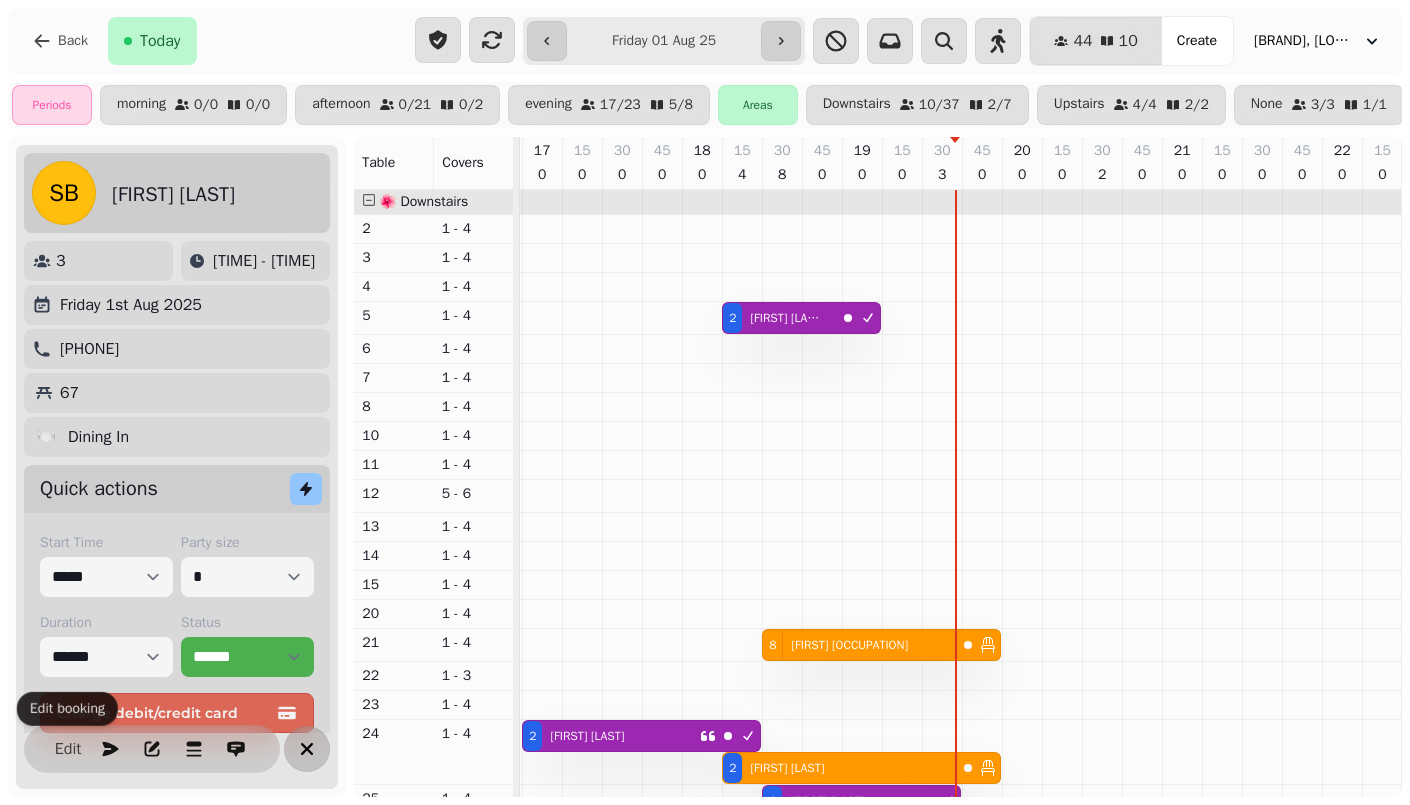 click 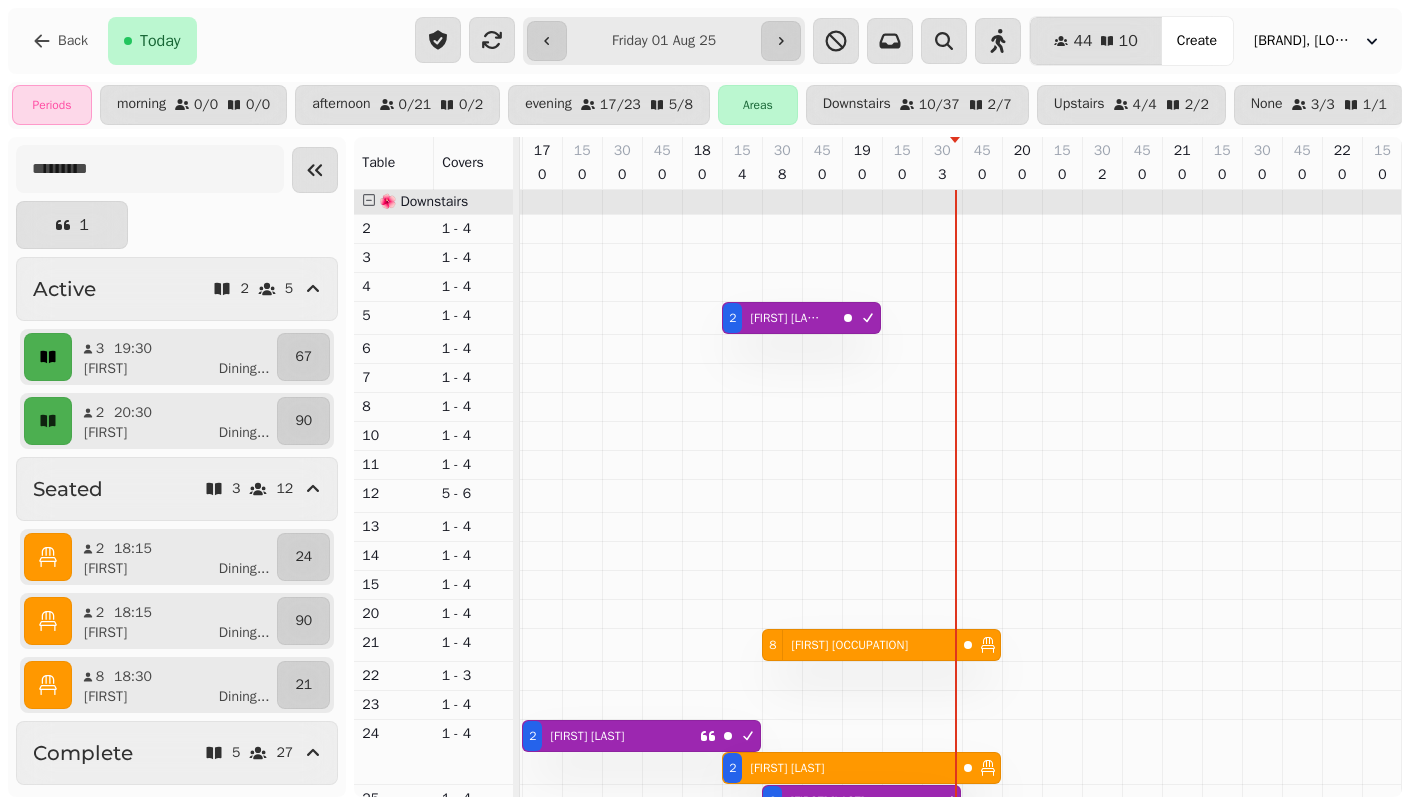 click 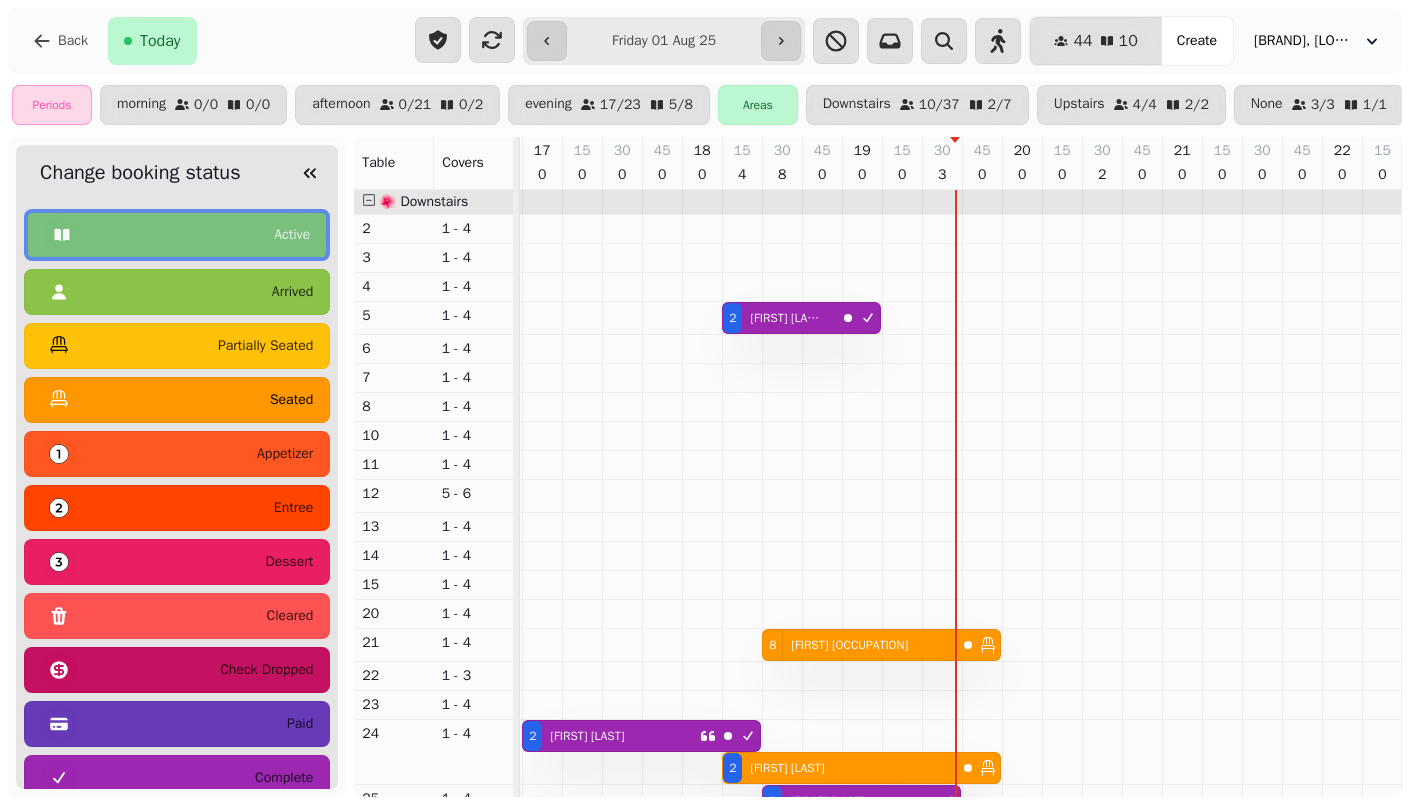click on "seated" at bounding box center (177, 400) 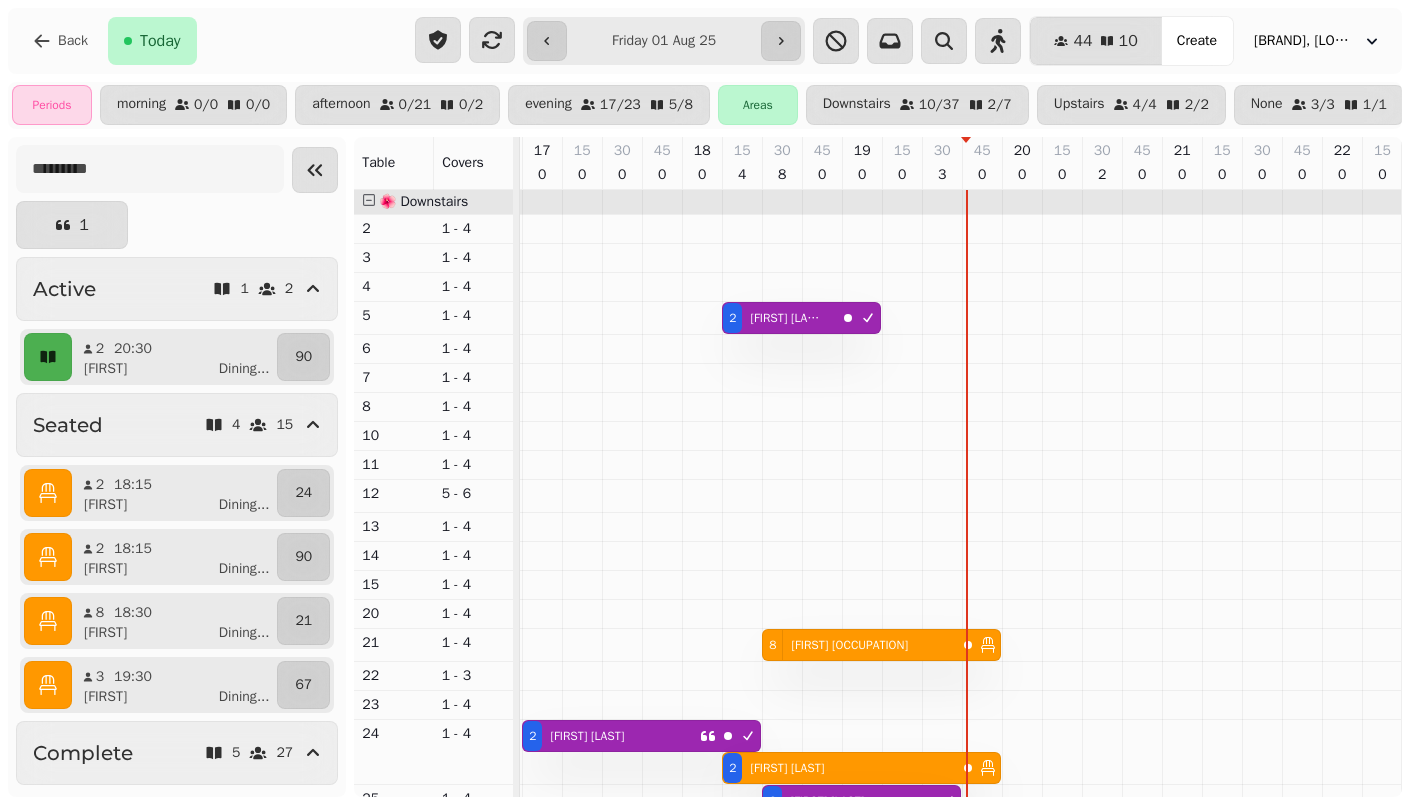 click 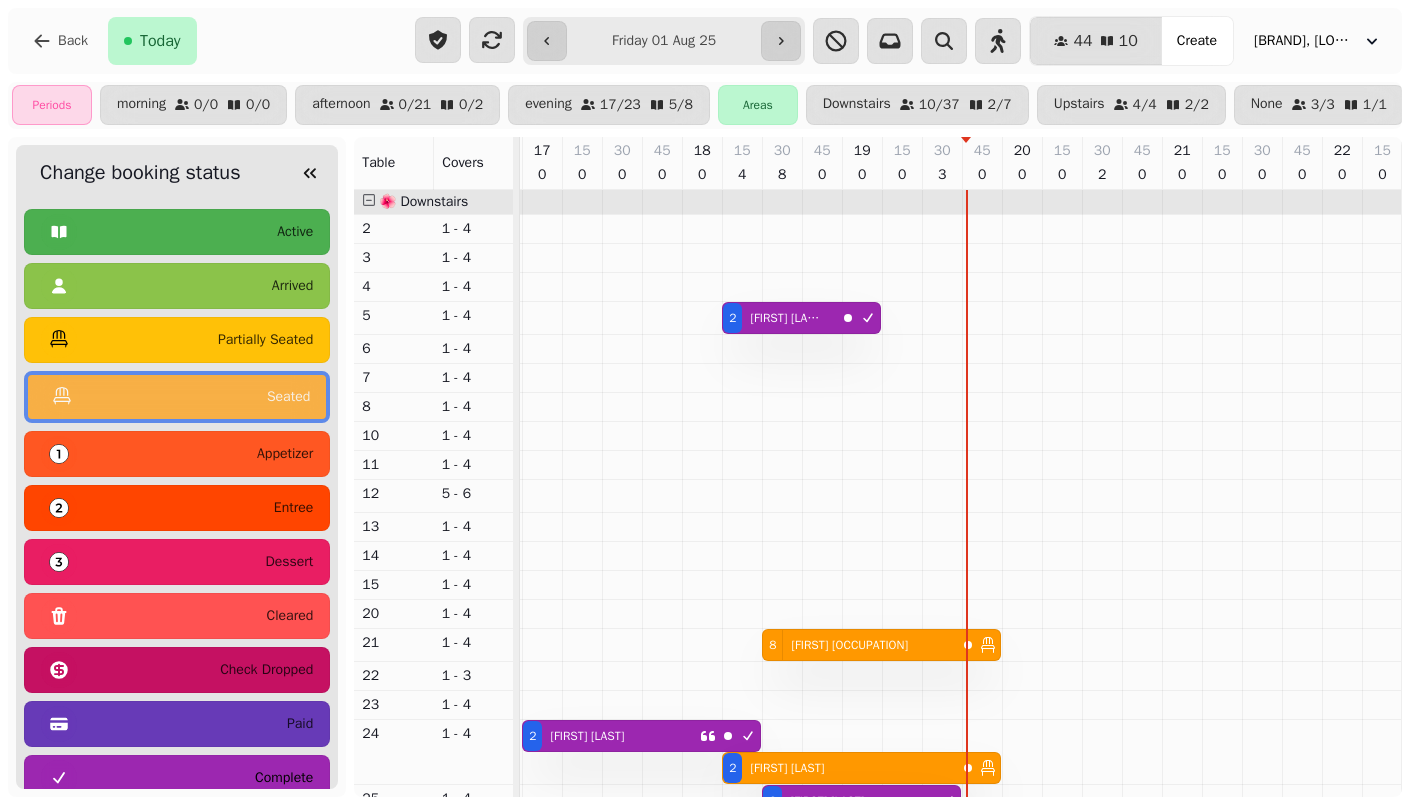 click on "complete" at bounding box center (177, 778) 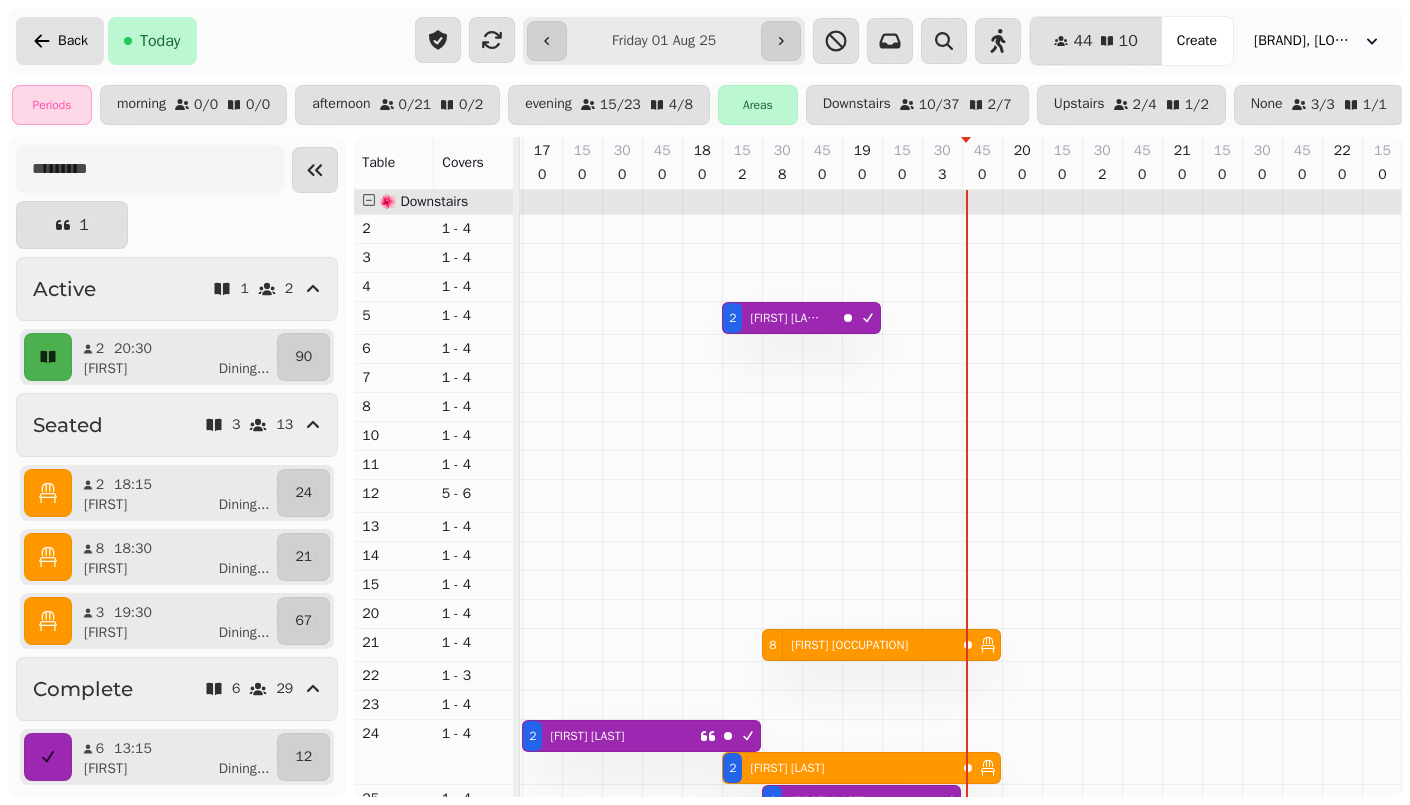 click on "Back" at bounding box center (60, 41) 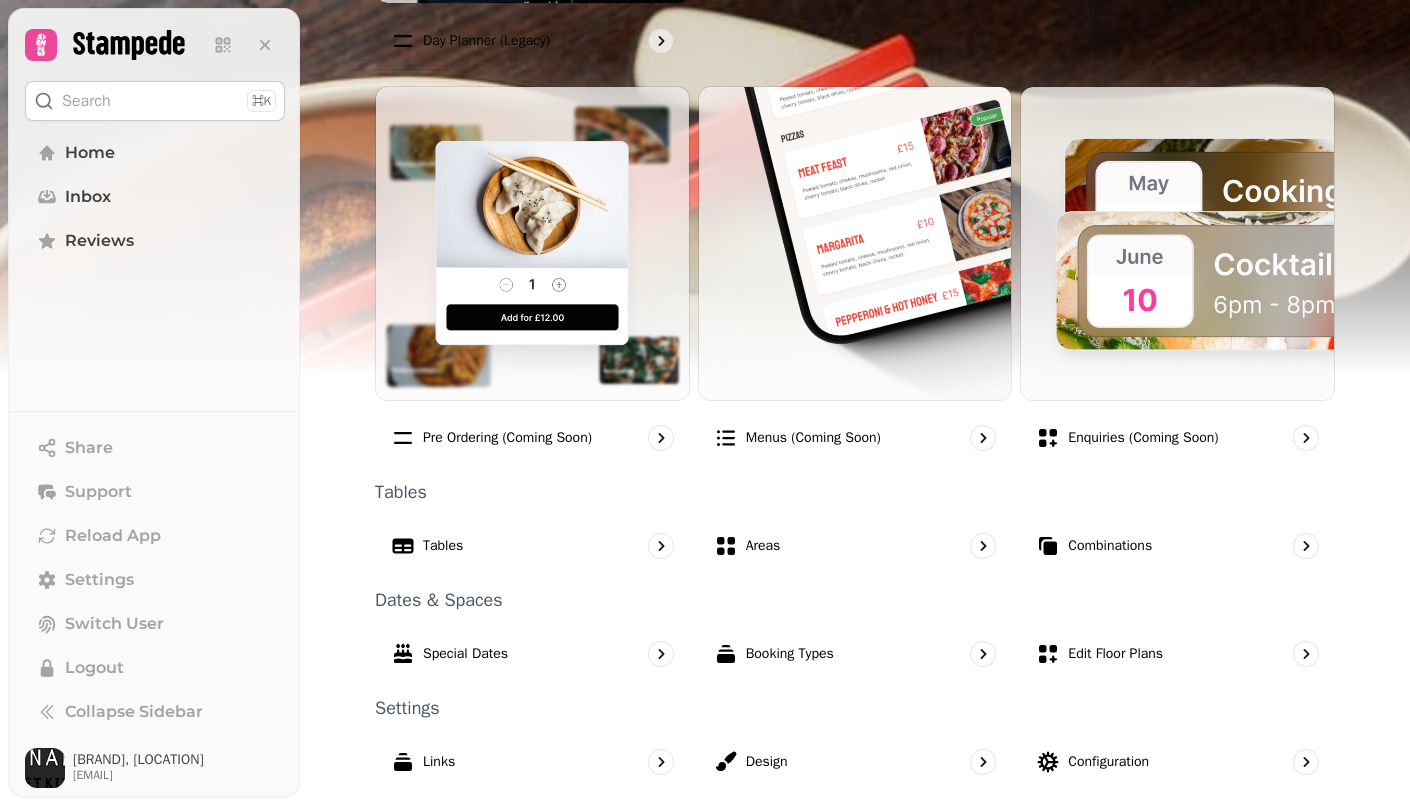 scroll, scrollTop: 1106, scrollLeft: 0, axis: vertical 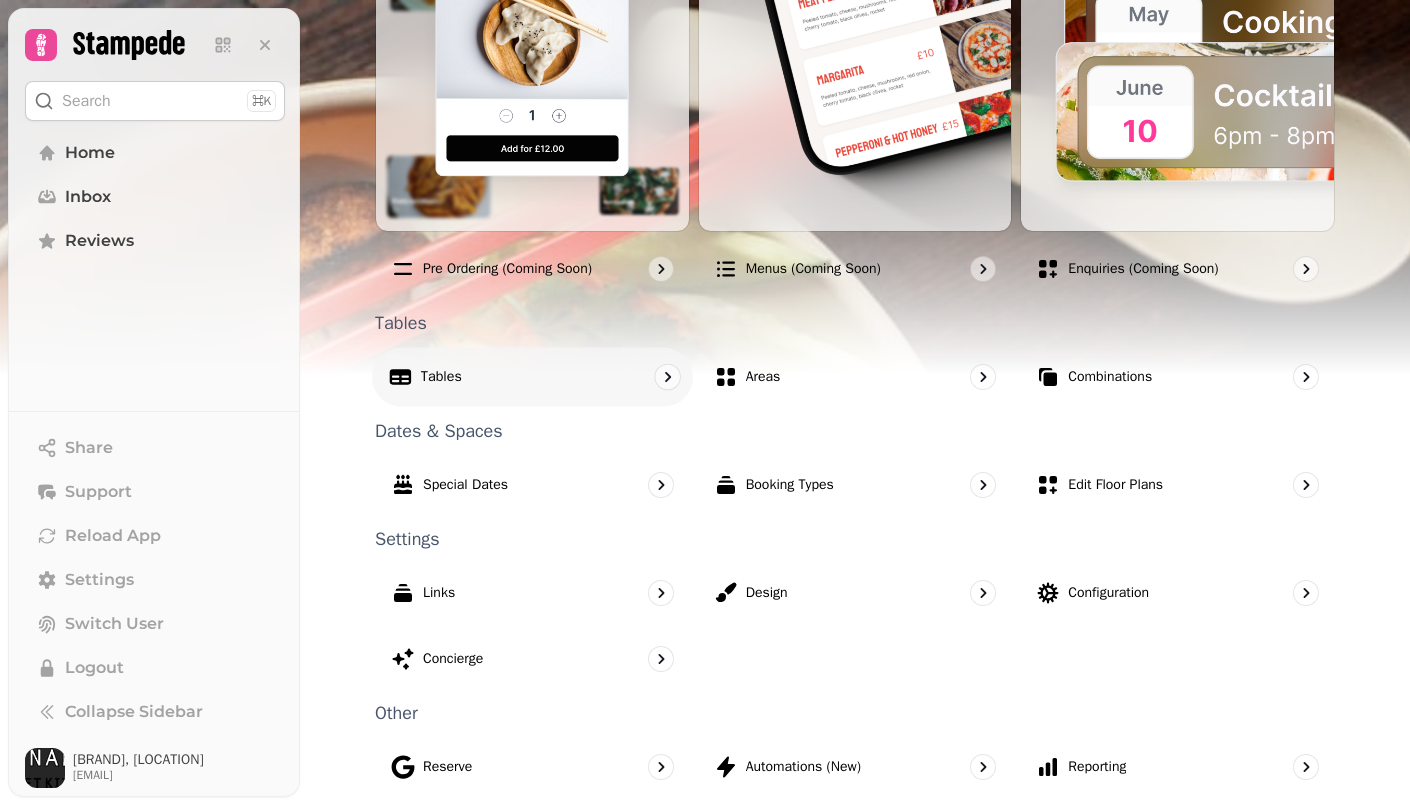 click on "Tables" at bounding box center (532, 376) 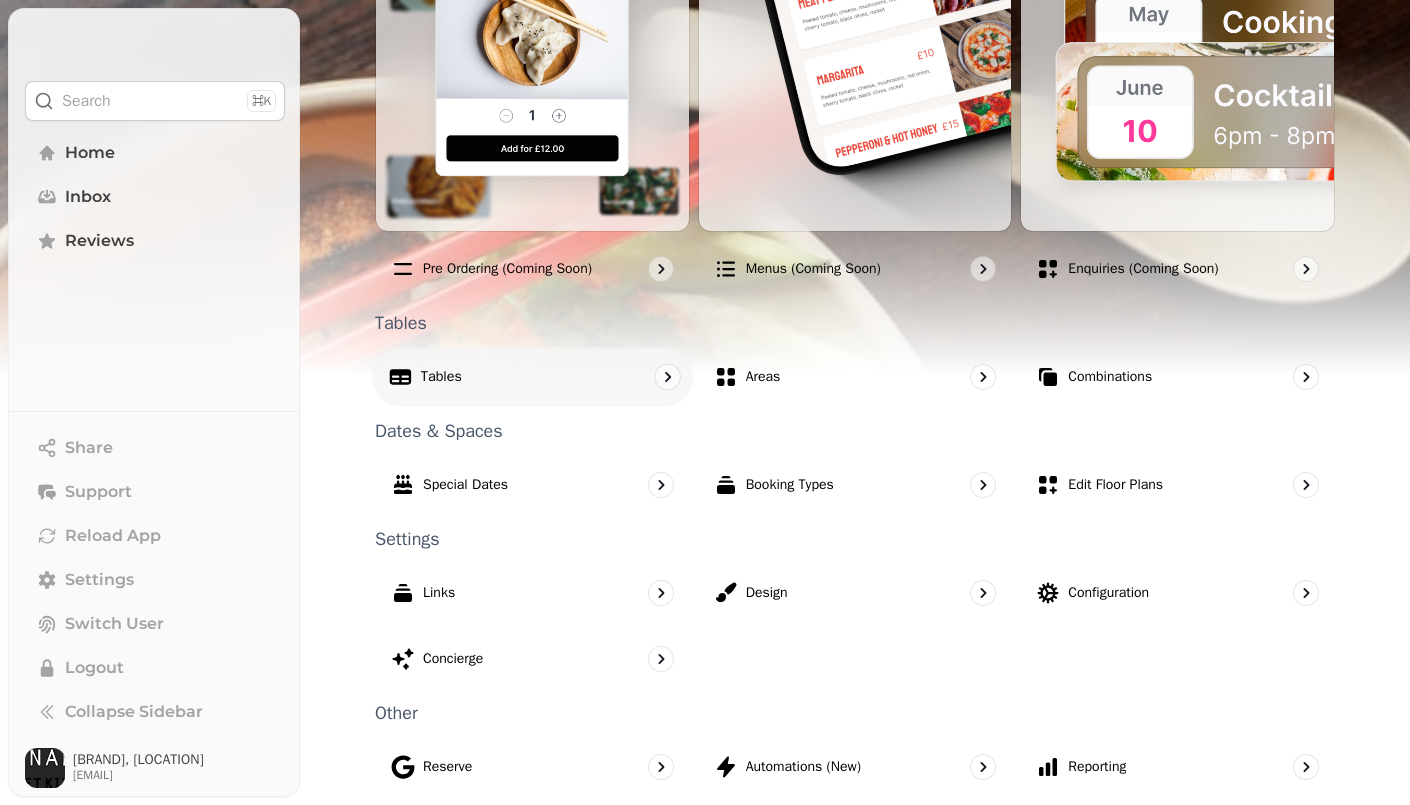 scroll, scrollTop: 0, scrollLeft: 0, axis: both 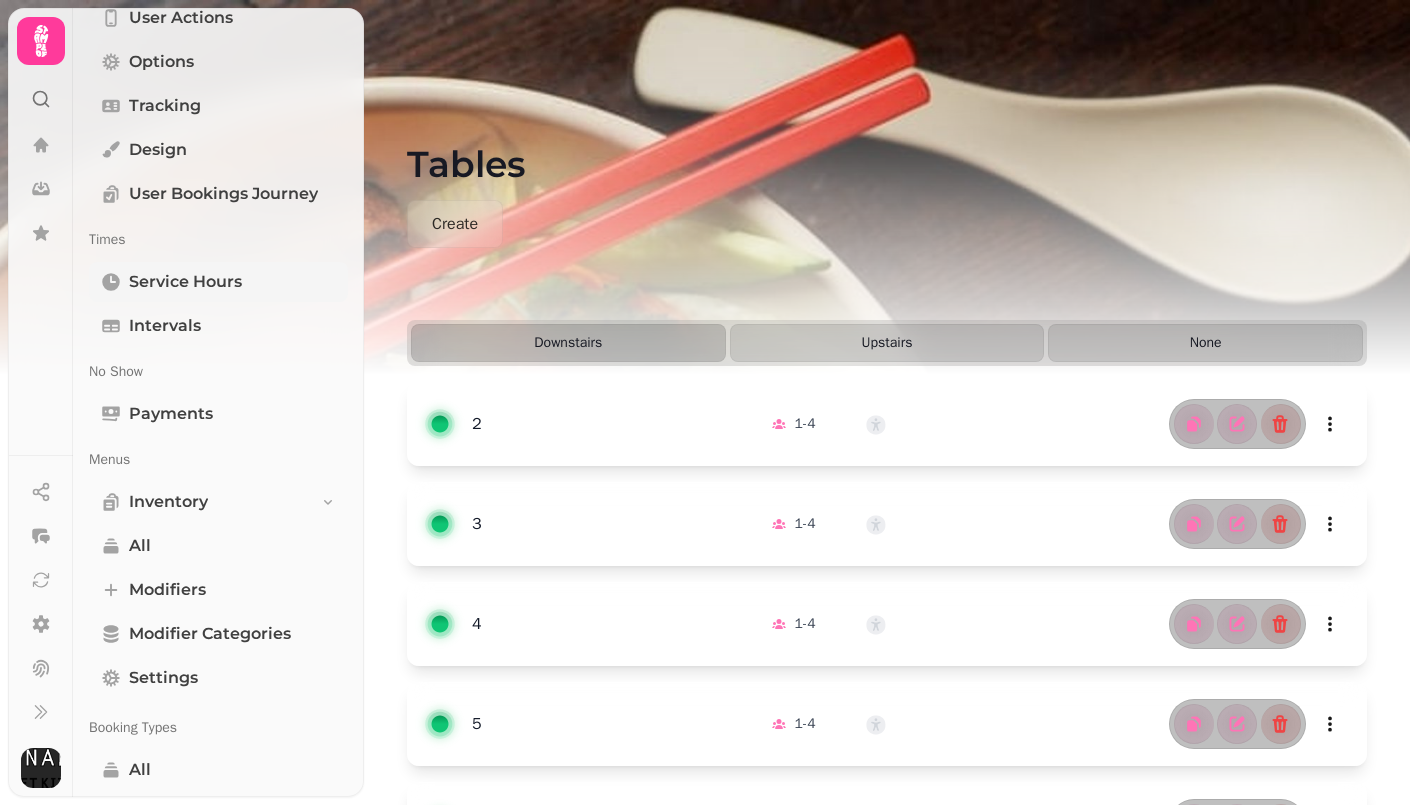click on "Service Hours" at bounding box center [185, 282] 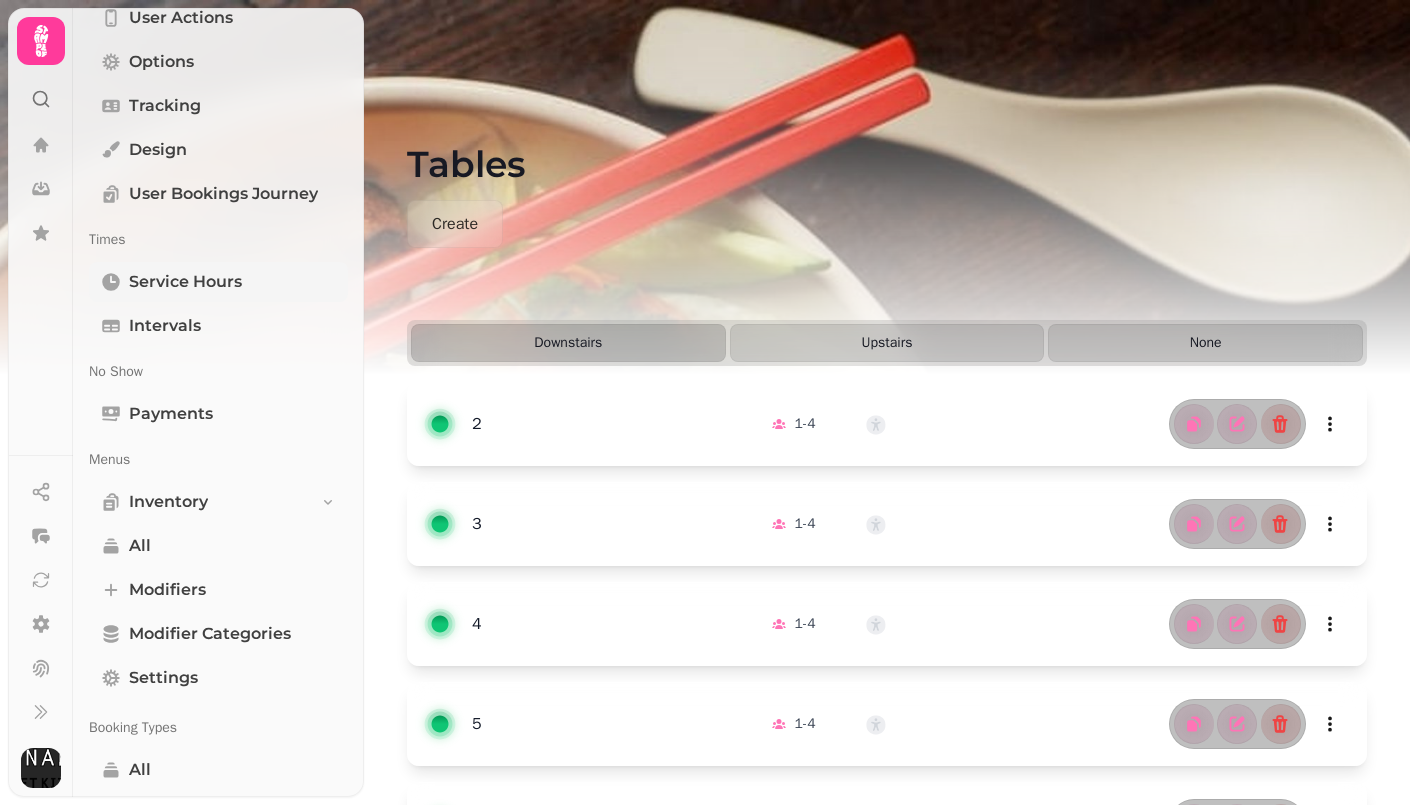 select on "**********" 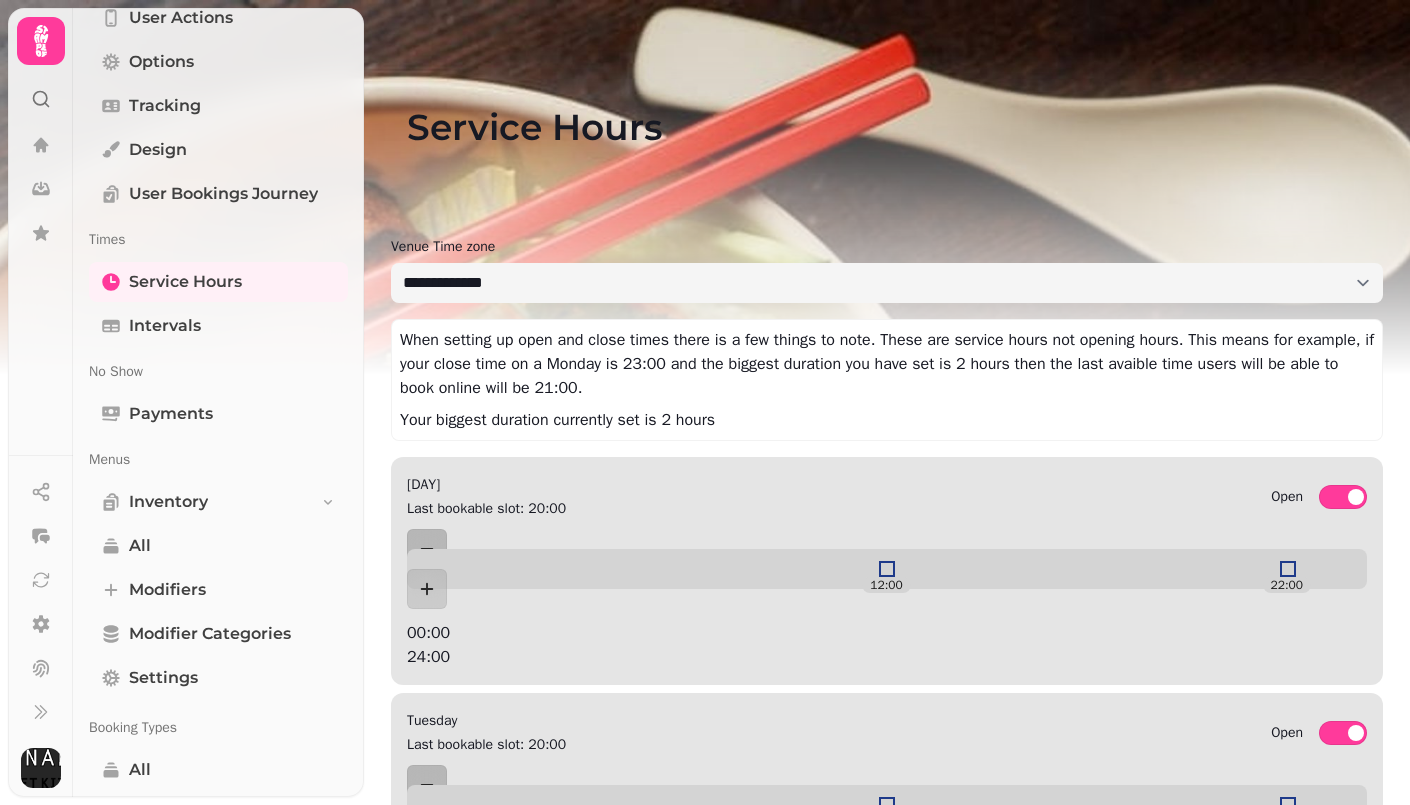 scroll, scrollTop: 0, scrollLeft: 0, axis: both 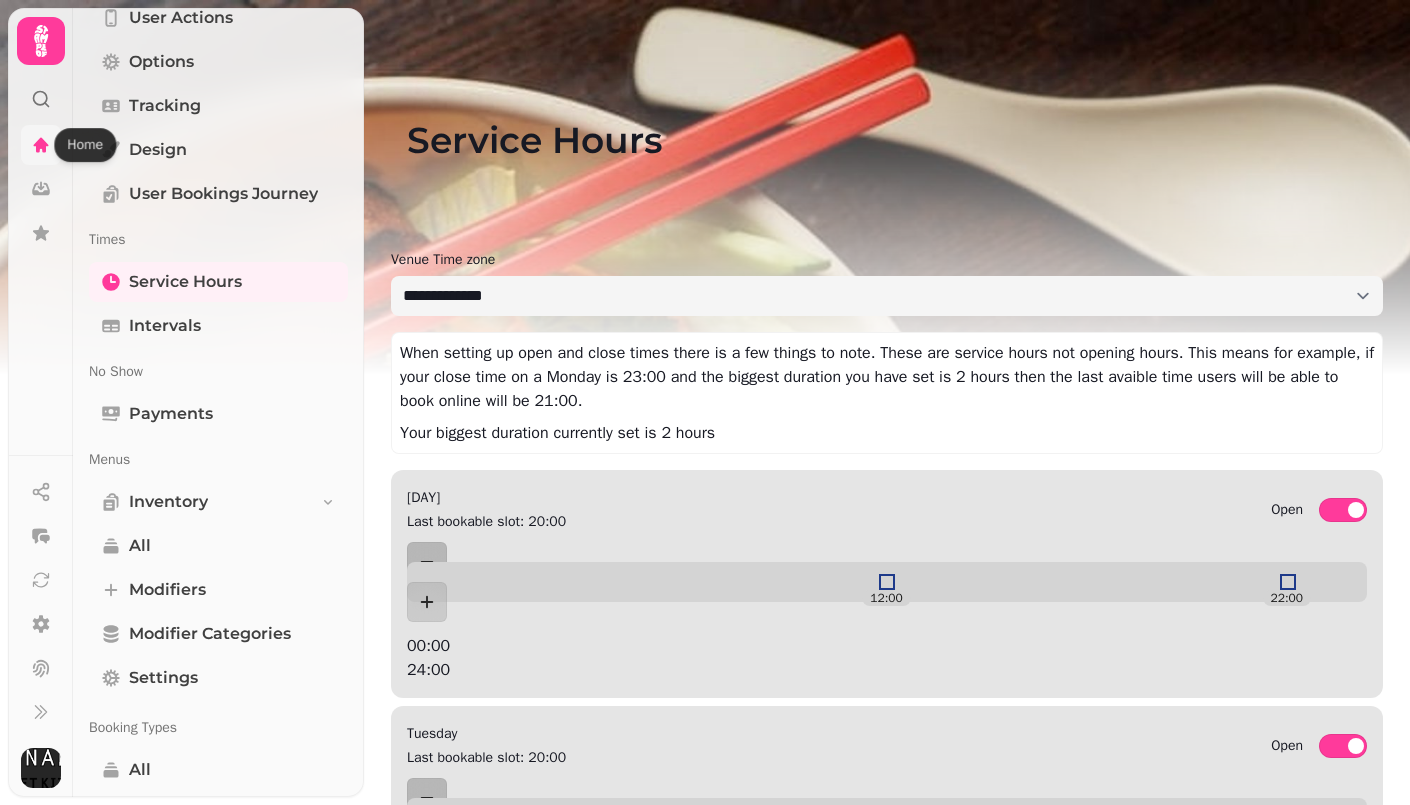 click 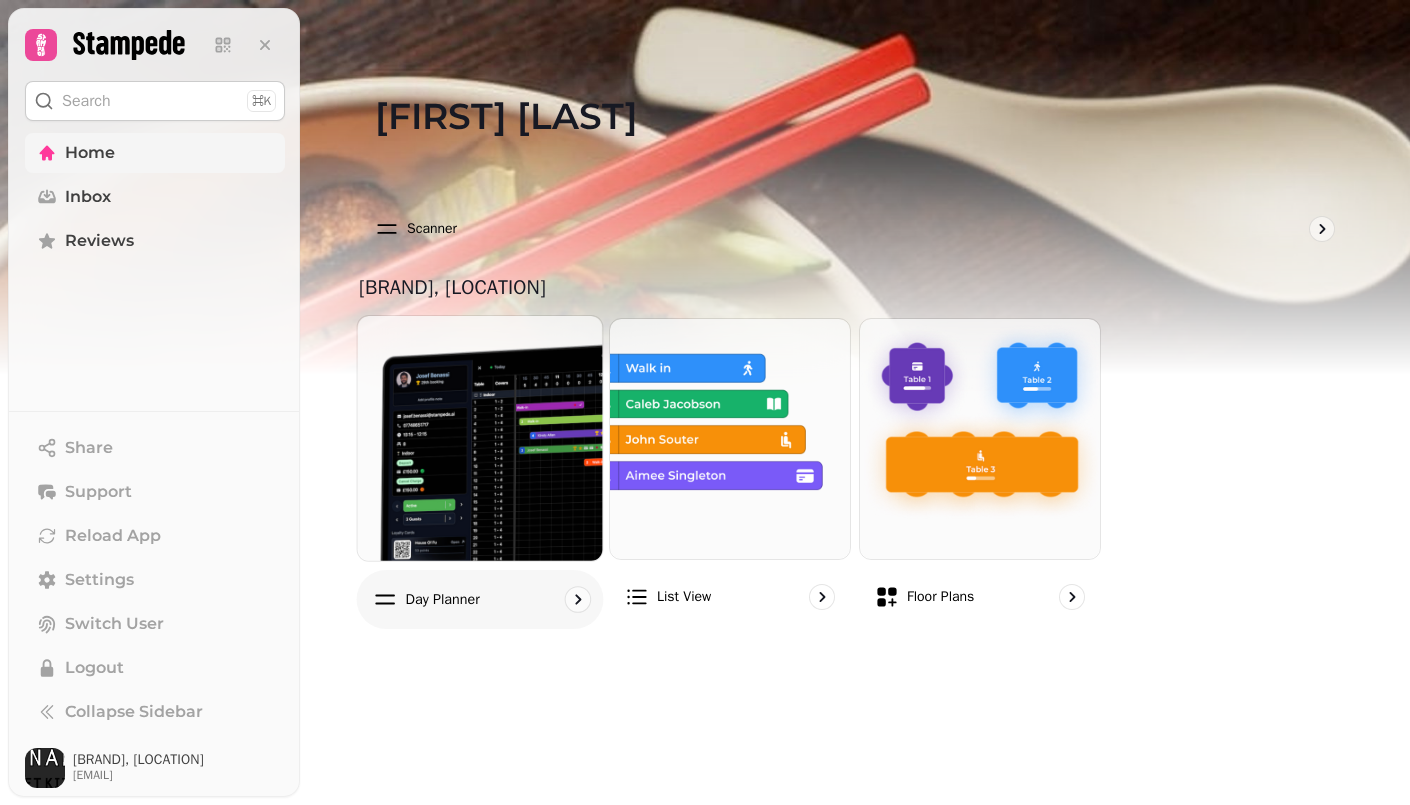 click at bounding box center (479, 438) 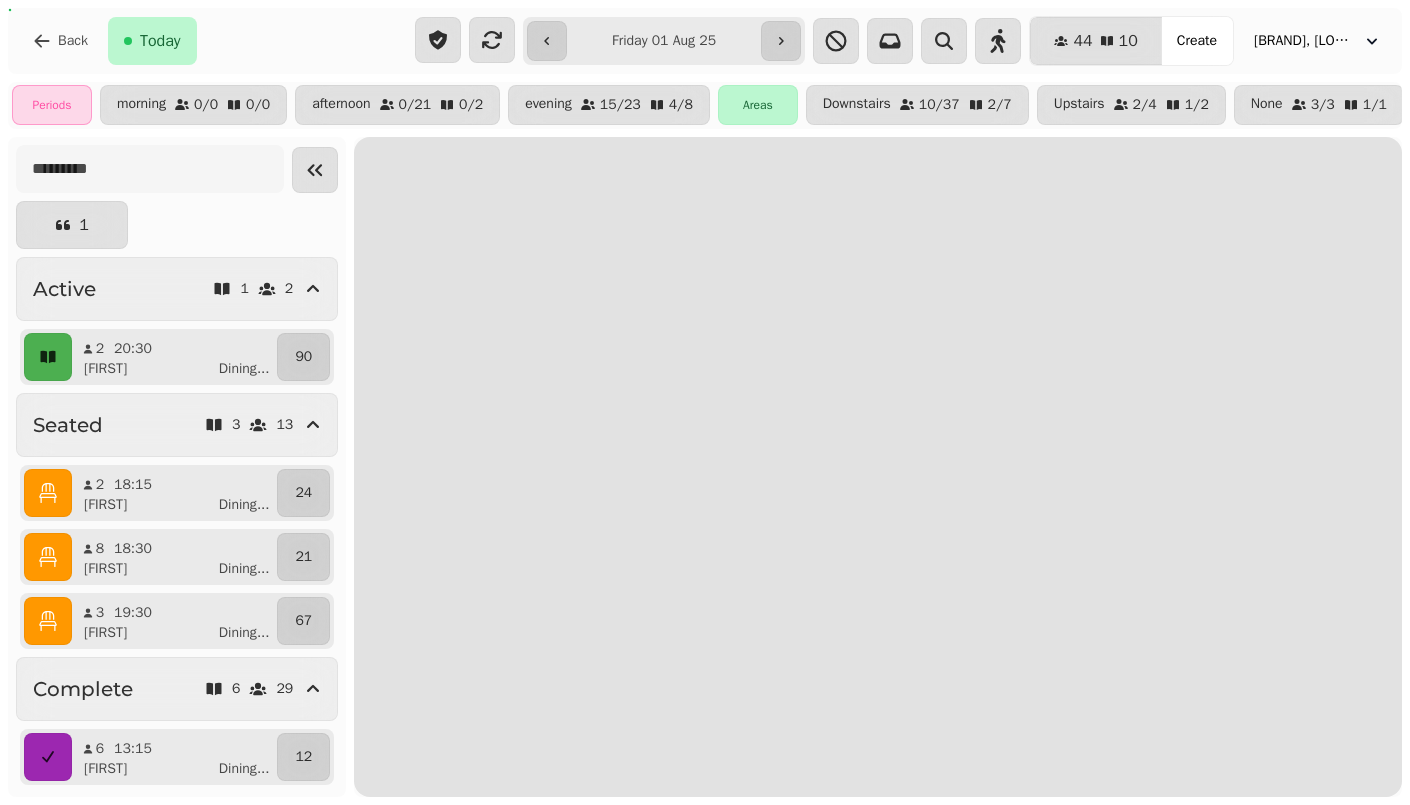 click on "**********" at bounding box center [705, 402] 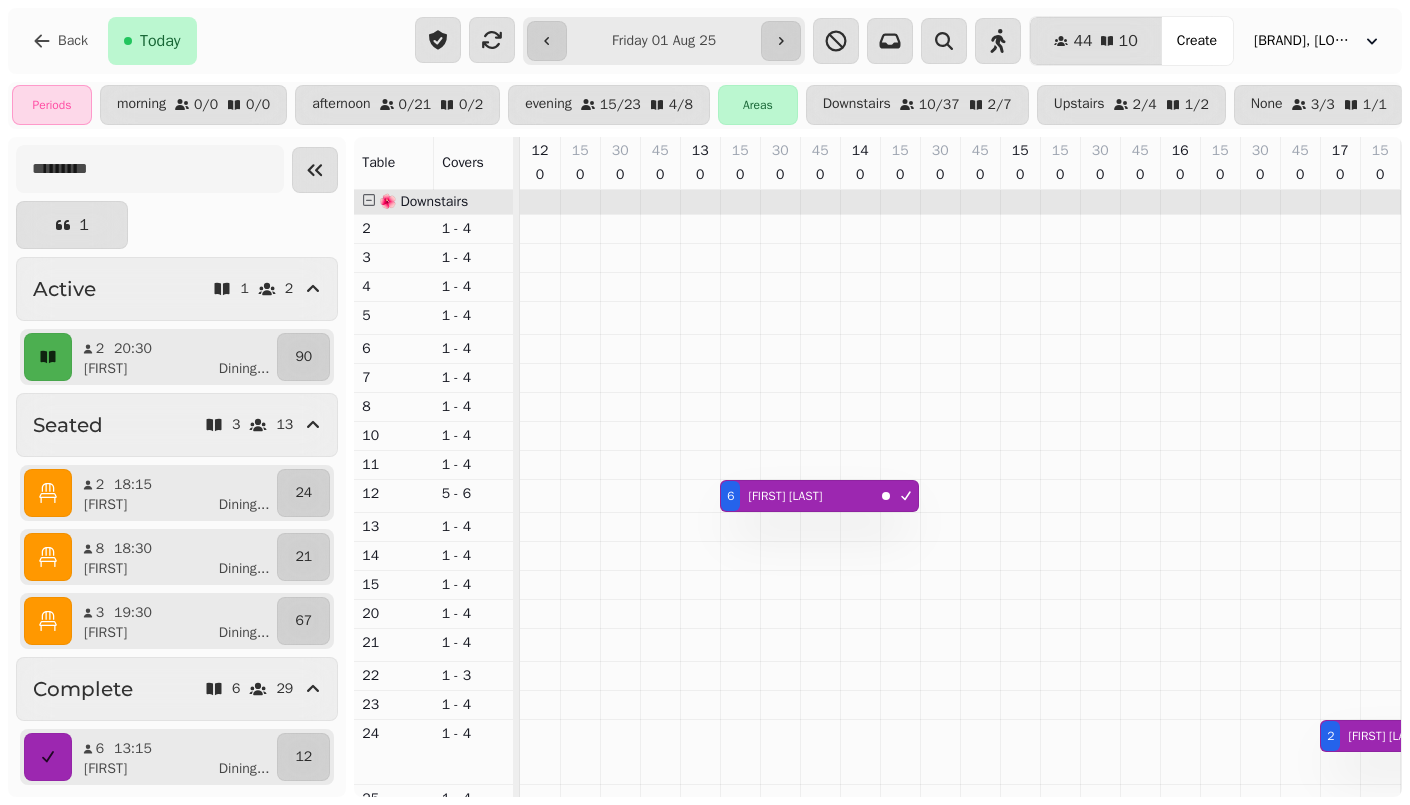 scroll, scrollTop: 0, scrollLeft: 798, axis: horizontal 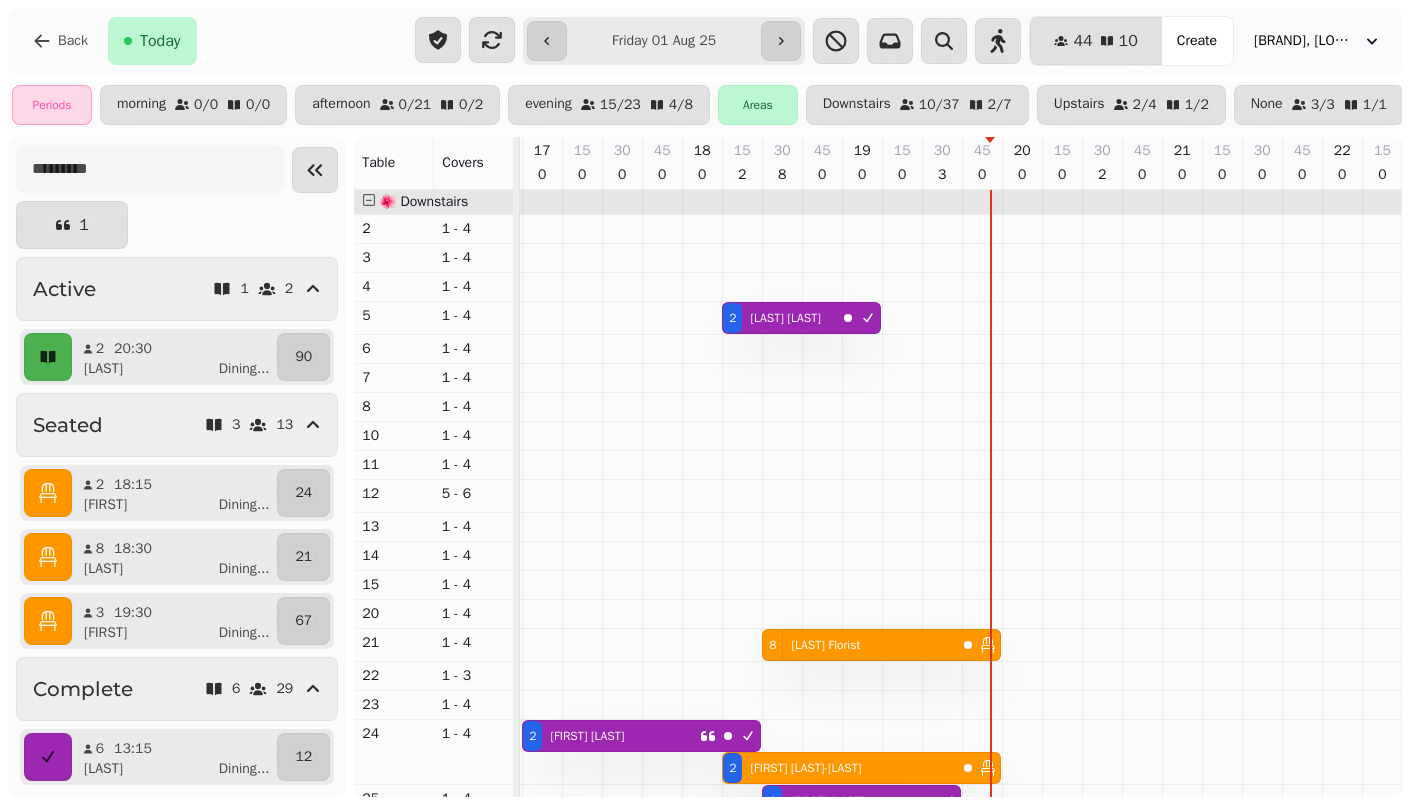 click at bounding box center [48, 493] 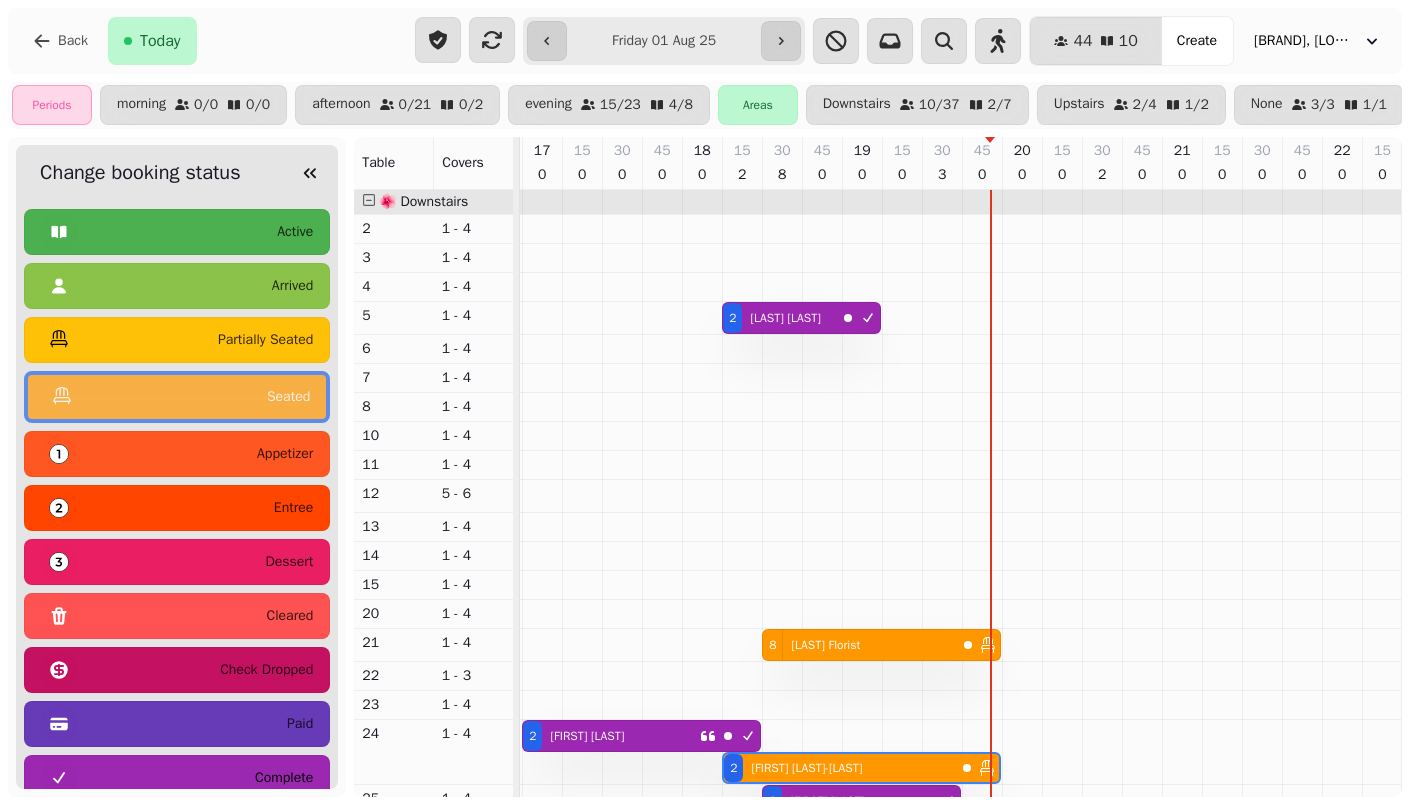 click on "complete" at bounding box center (177, 778) 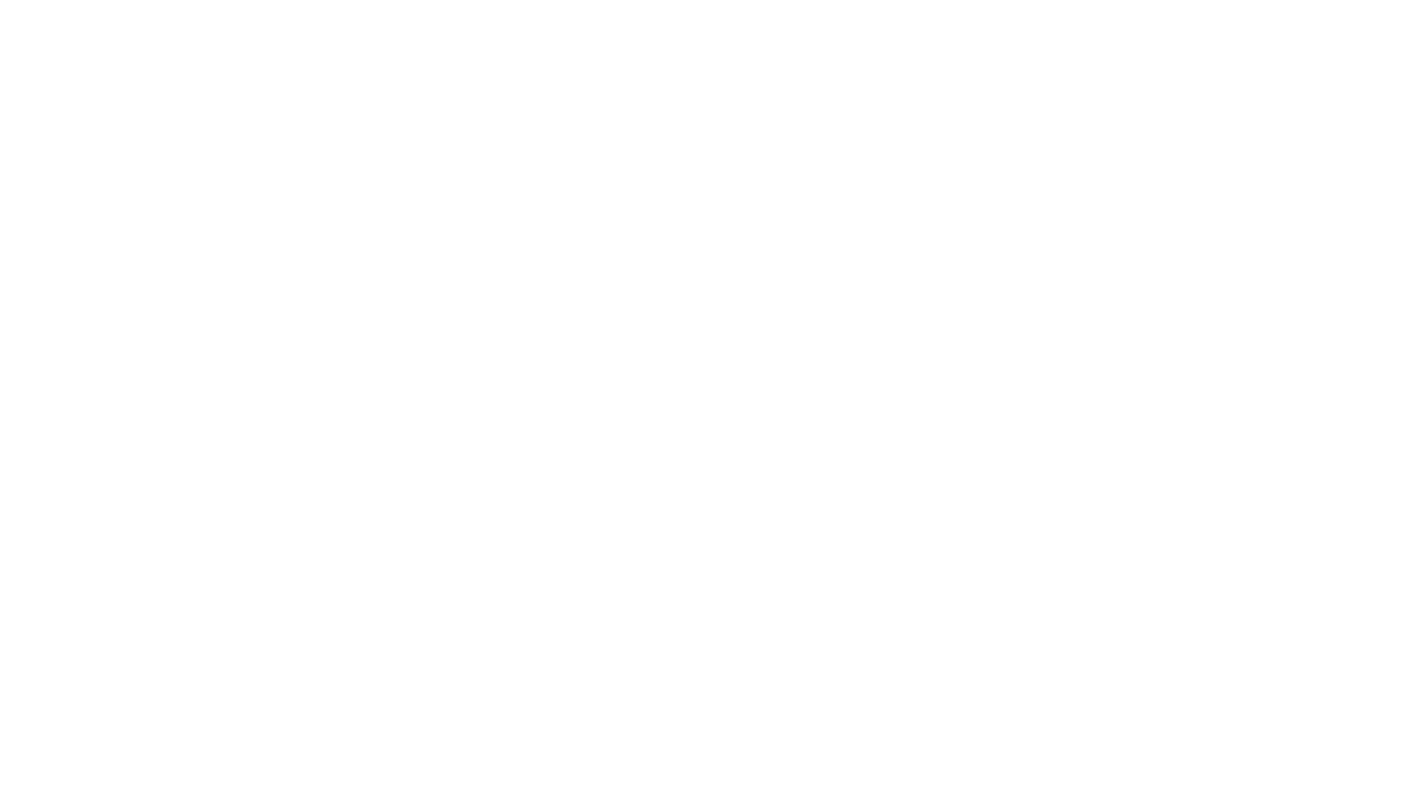 scroll, scrollTop: 0, scrollLeft: 0, axis: both 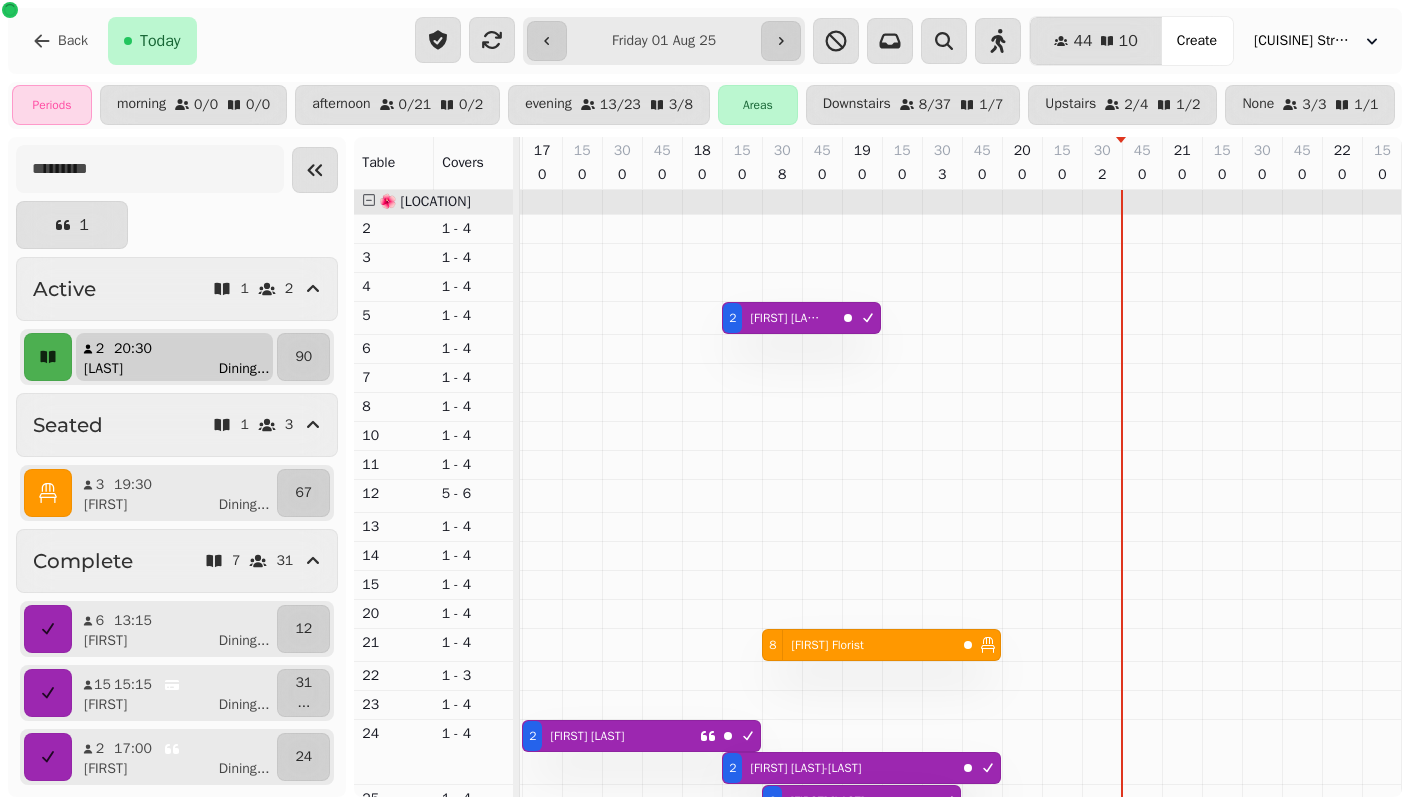 click on "[FIRST] Dining ..." at bounding box center (182, 369) 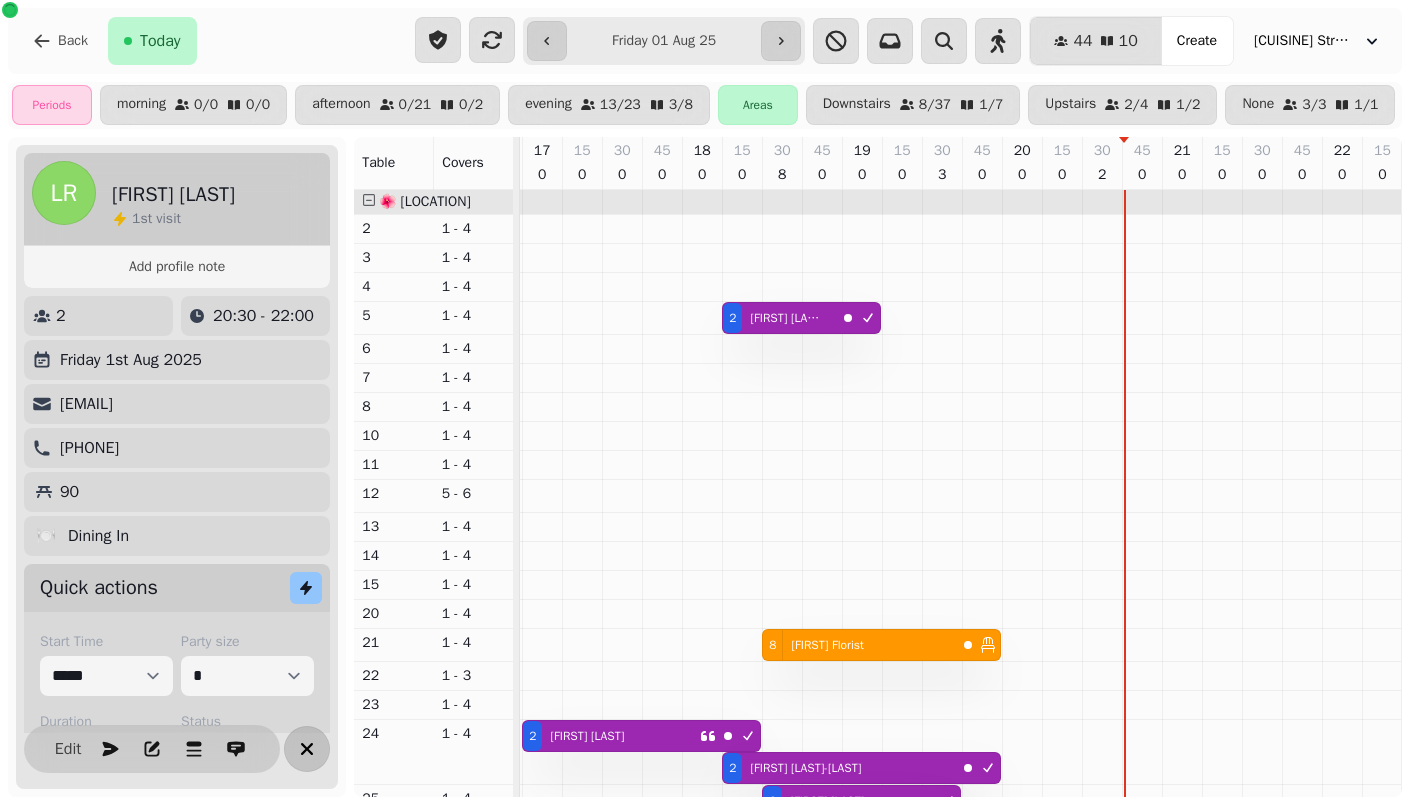 click 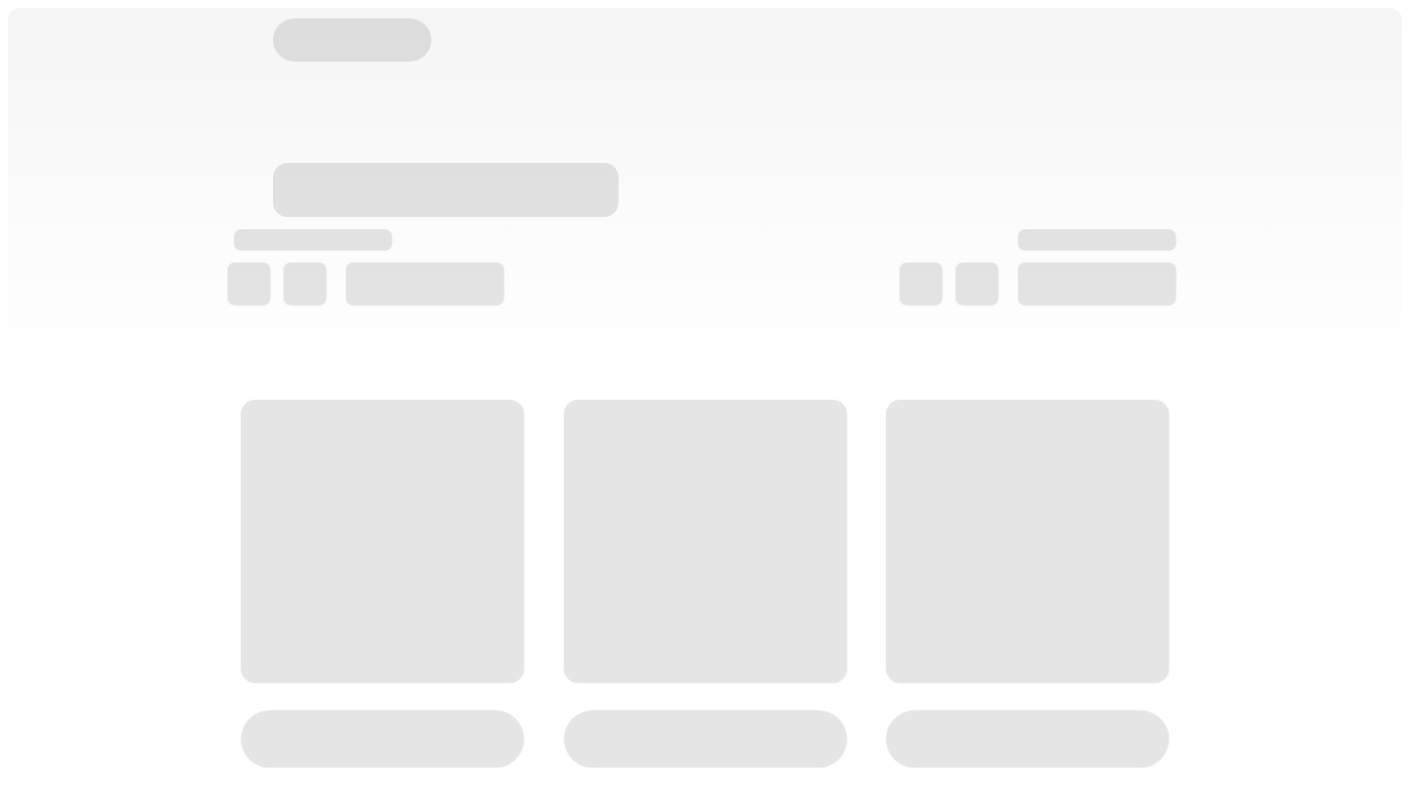 scroll, scrollTop: 0, scrollLeft: 0, axis: both 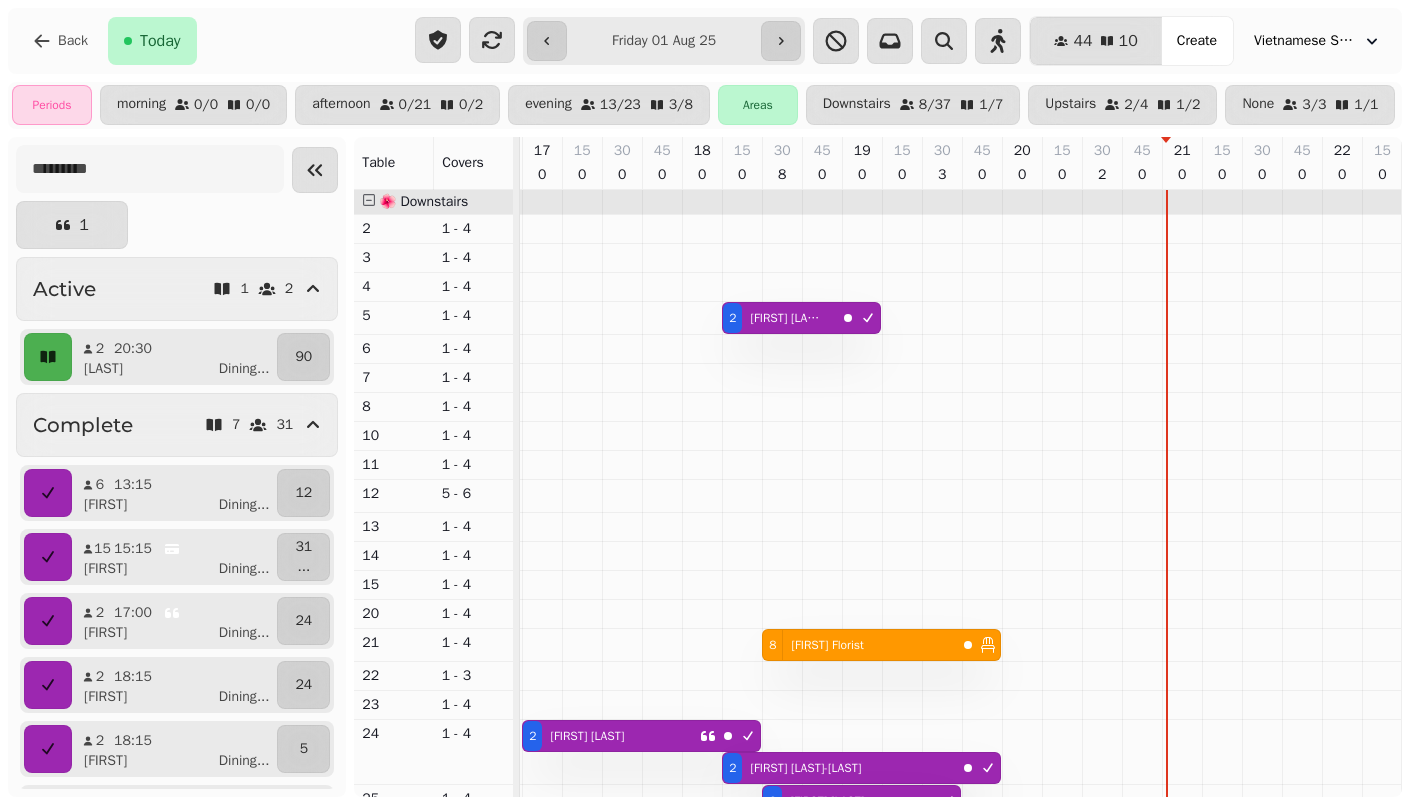 click 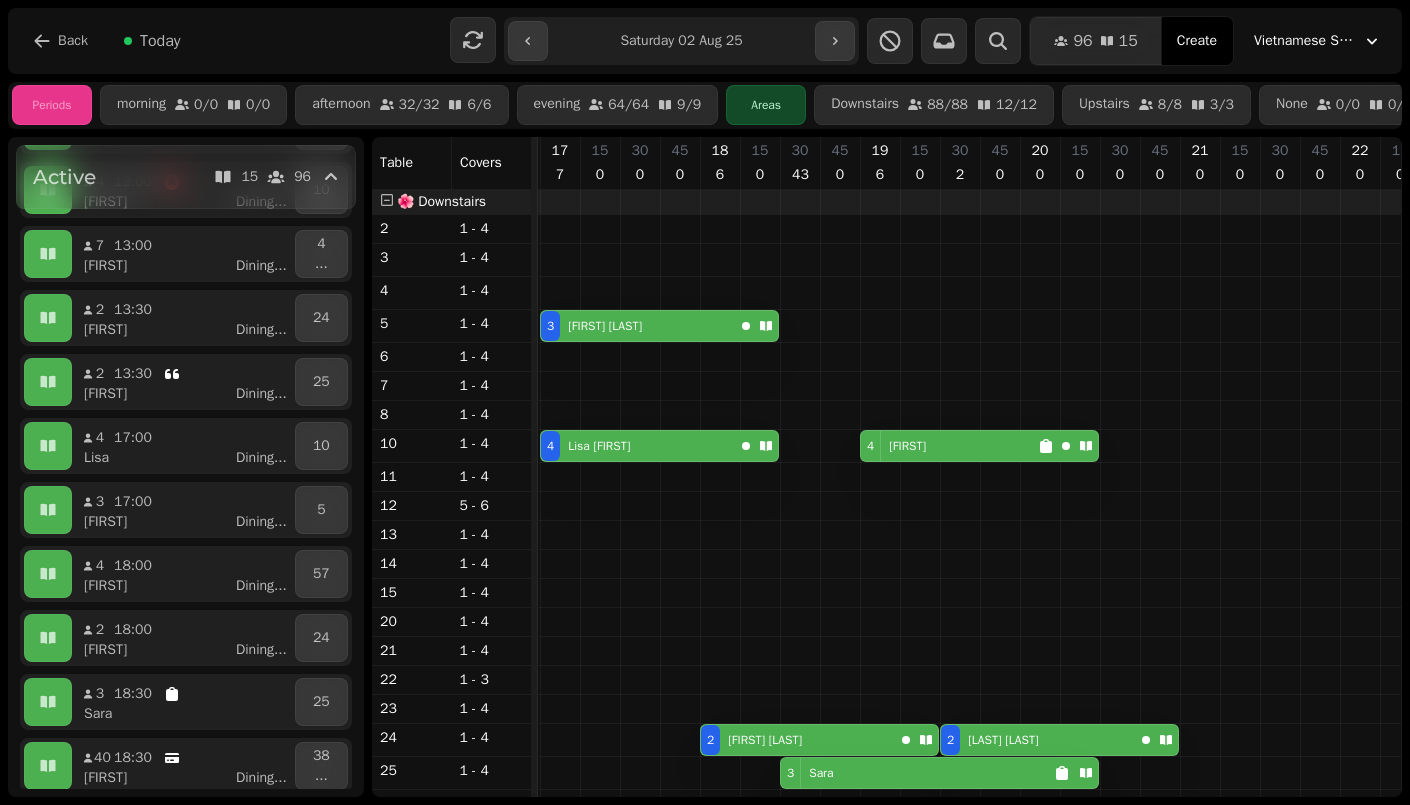 scroll, scrollTop: 0, scrollLeft: 0, axis: both 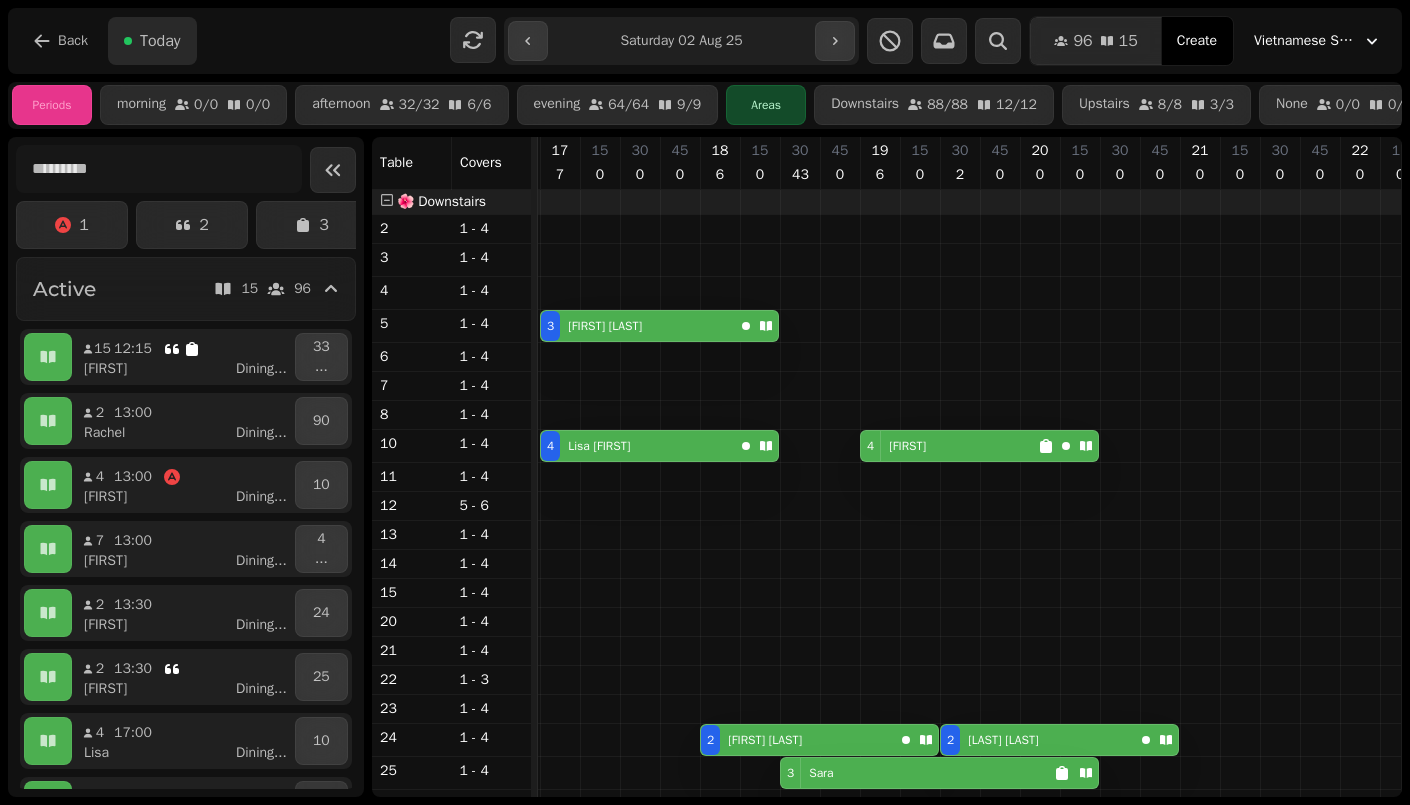 click on "Today" at bounding box center (160, 41) 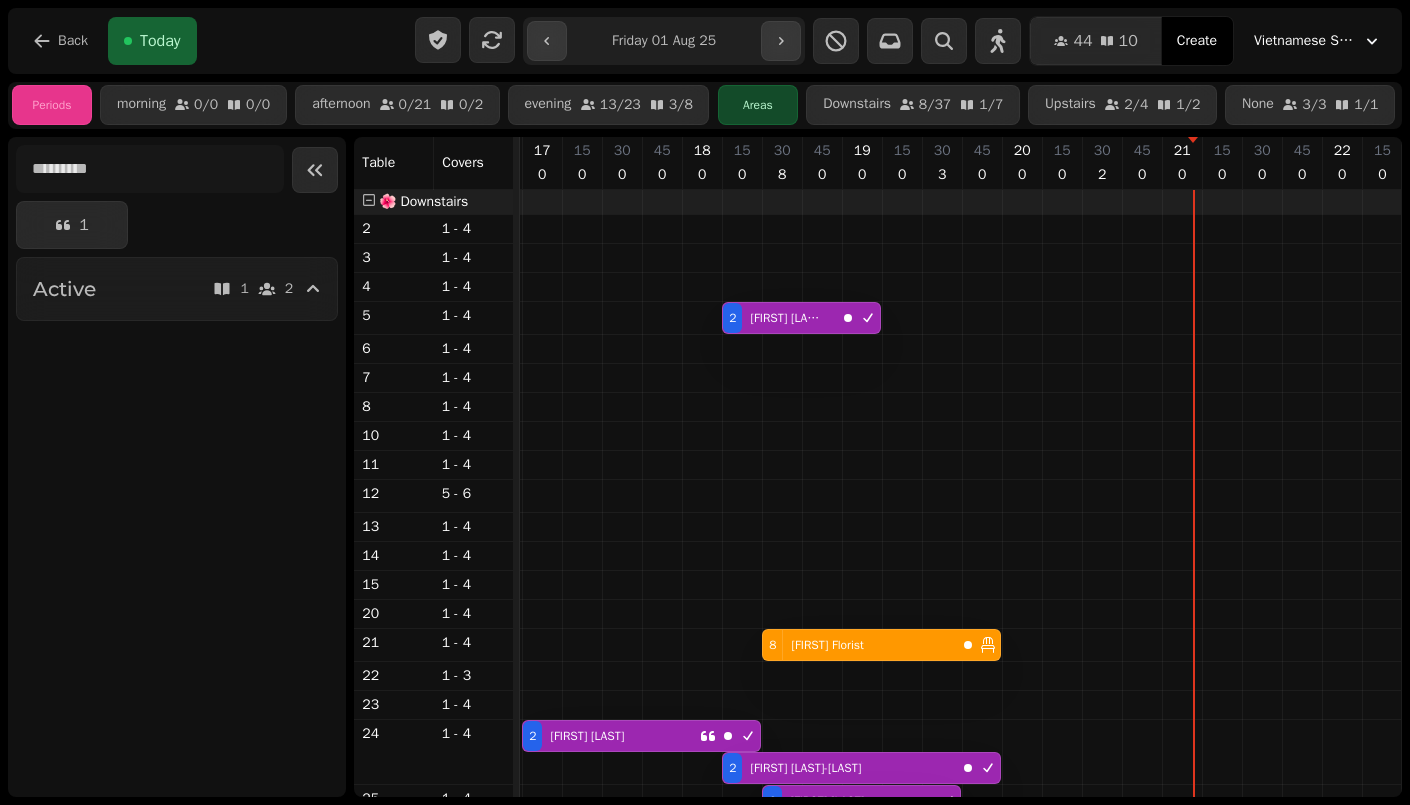 type on "**********" 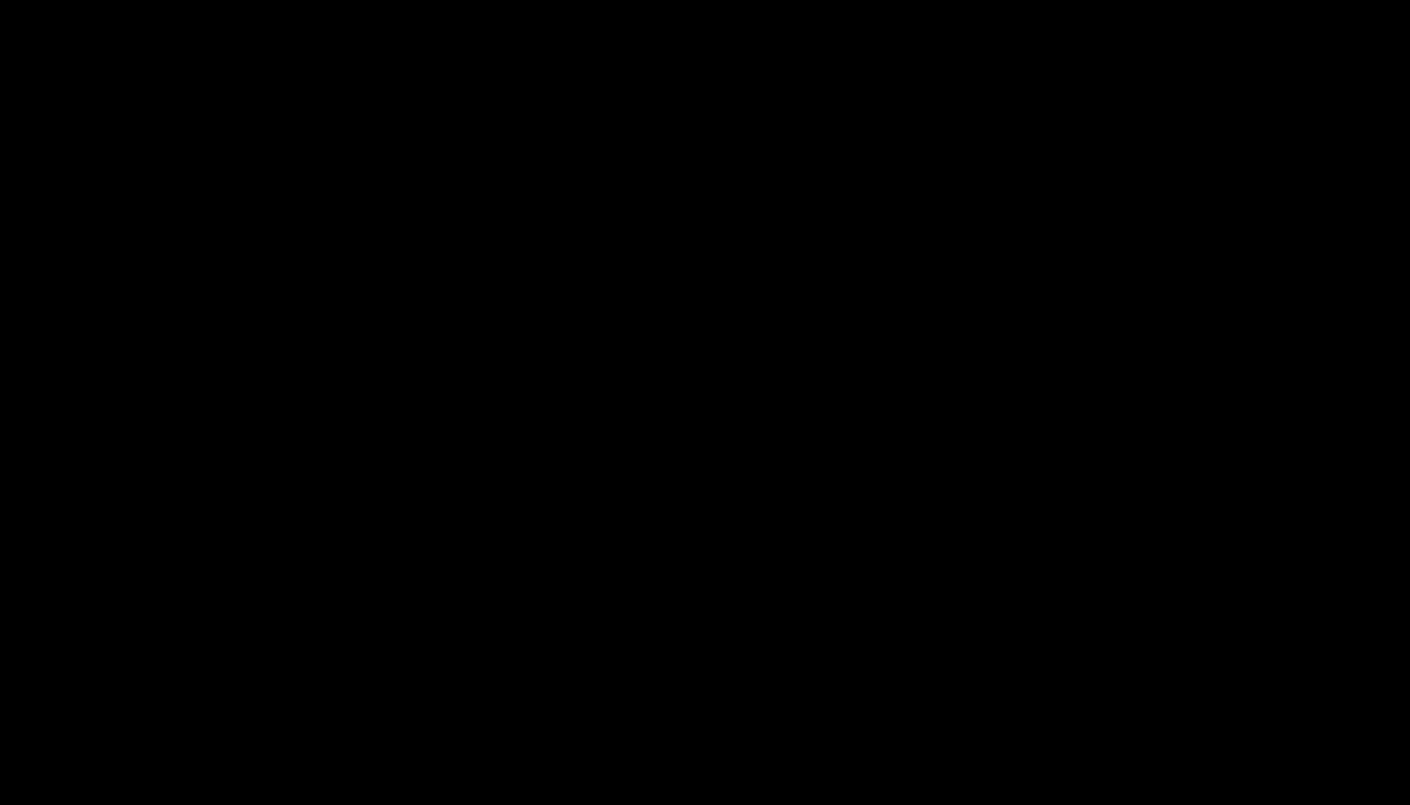 scroll, scrollTop: 0, scrollLeft: 0, axis: both 